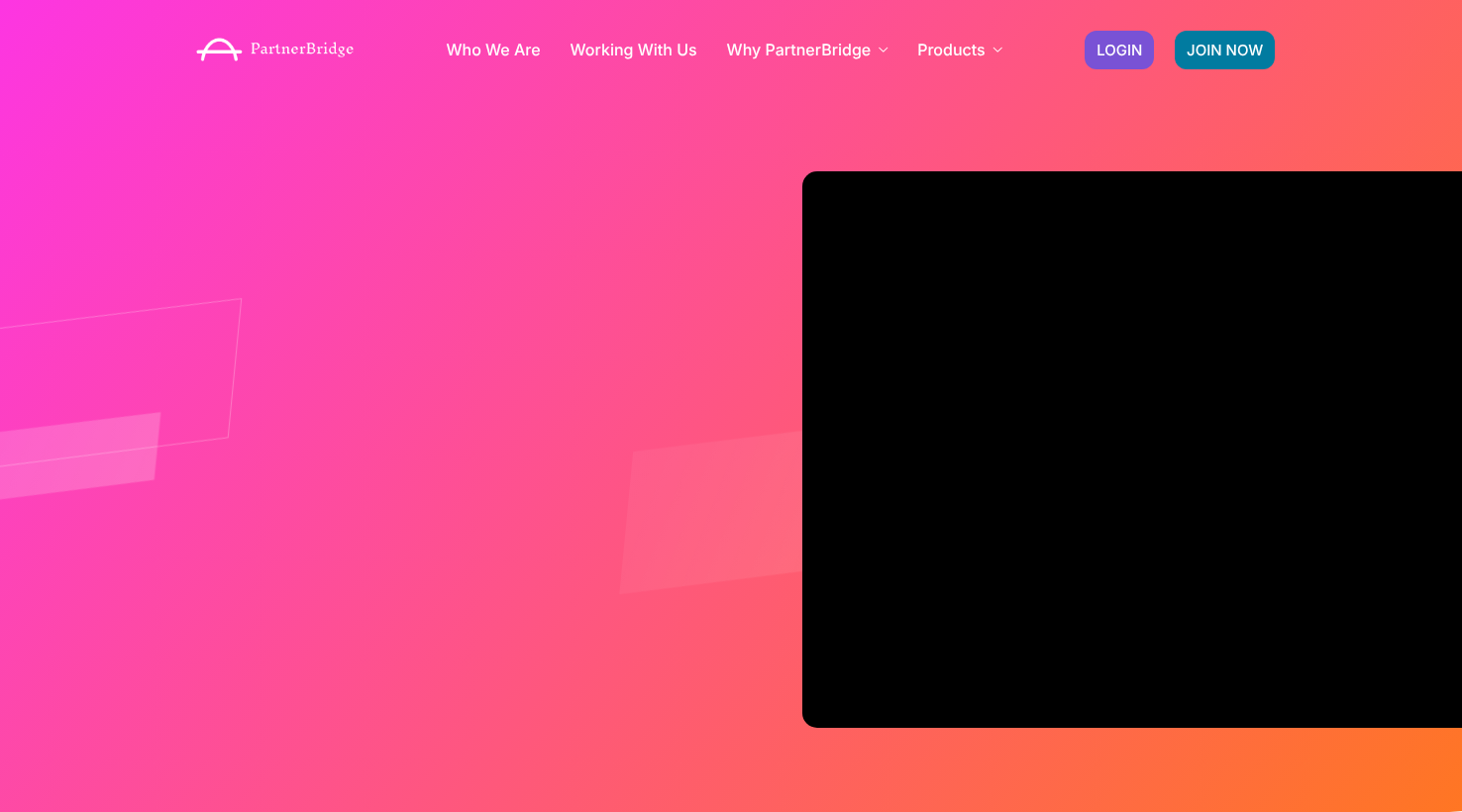 scroll, scrollTop: 0, scrollLeft: 0, axis: both 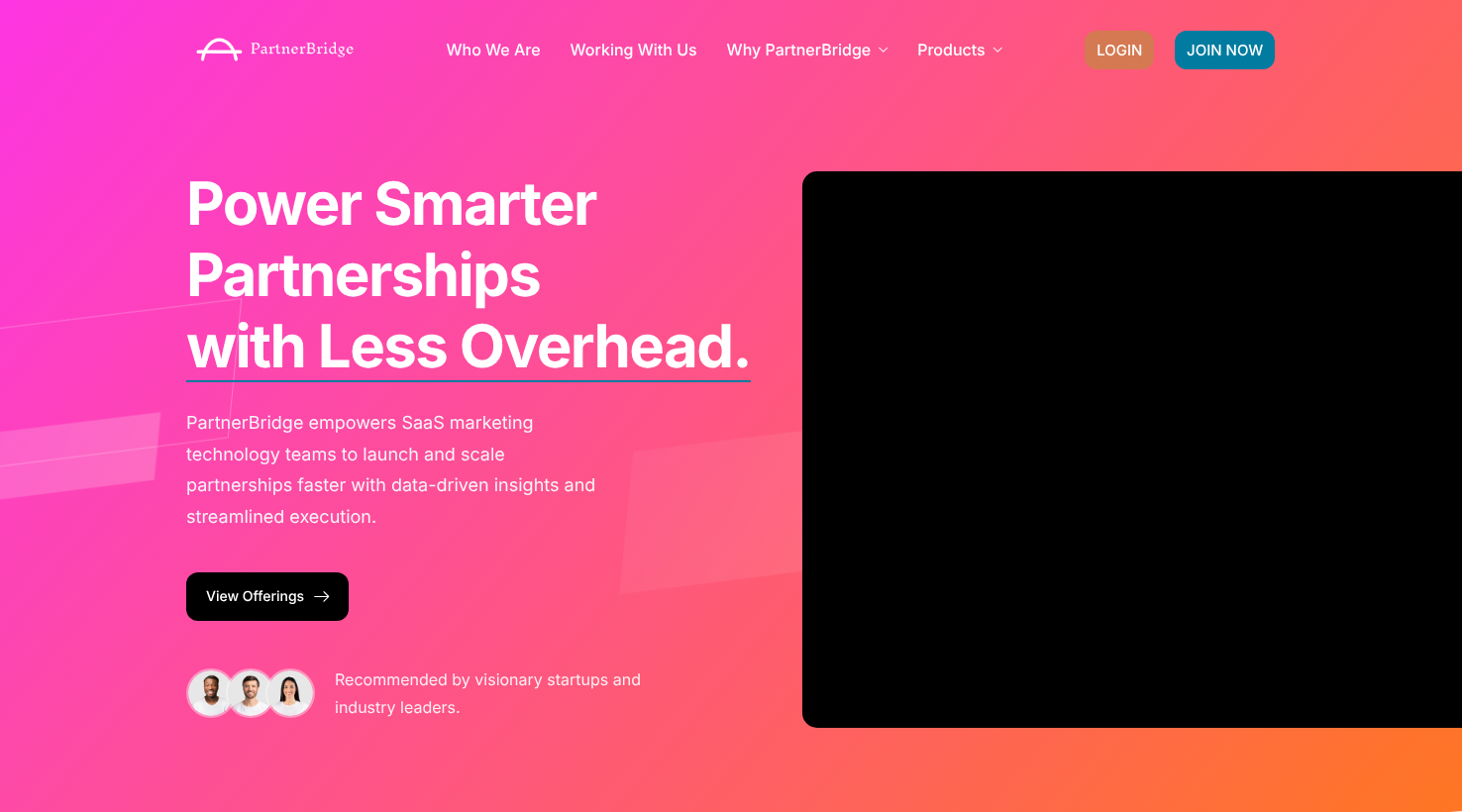 click on "LOGIN" at bounding box center [1119, 50] 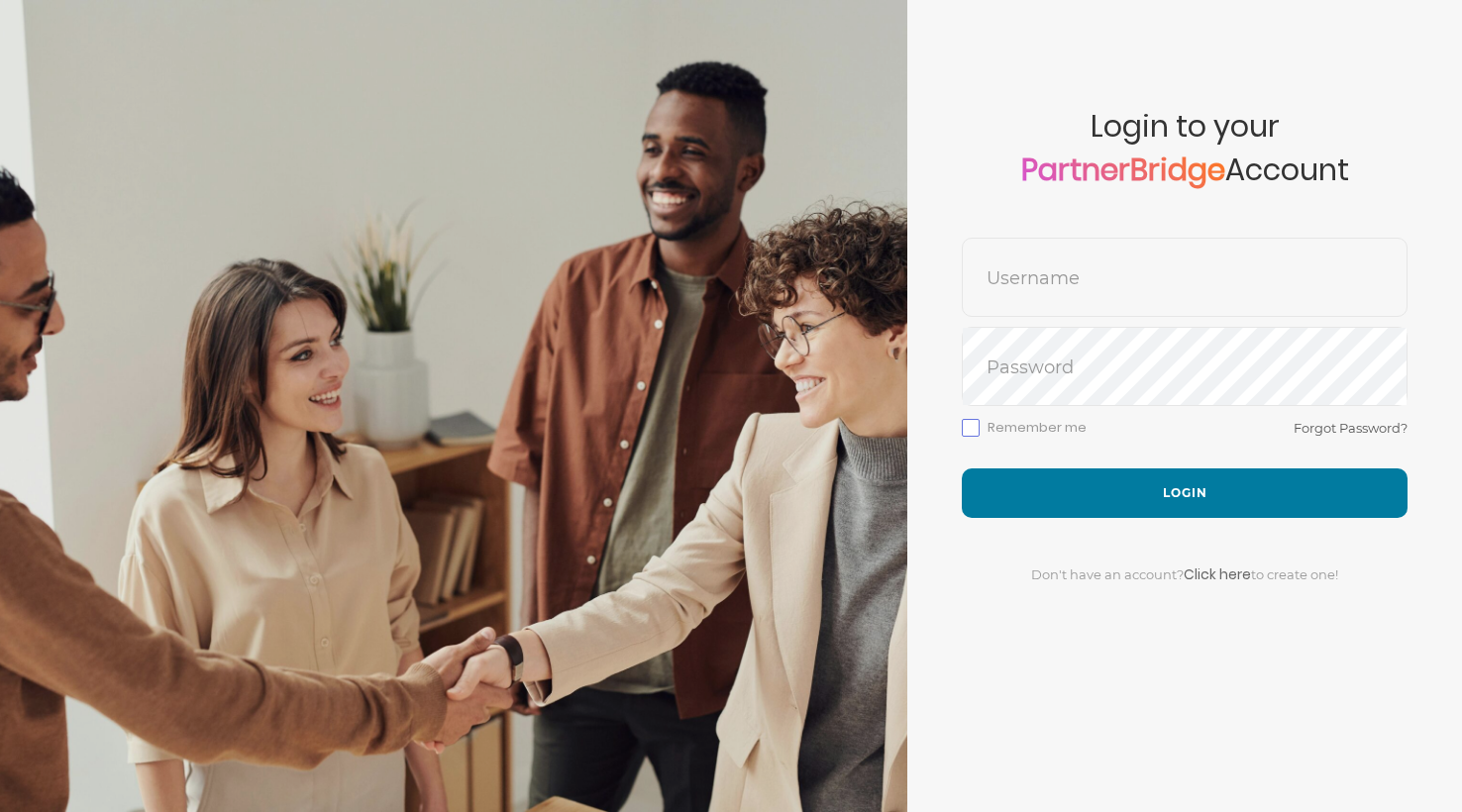 scroll, scrollTop: 0, scrollLeft: 0, axis: both 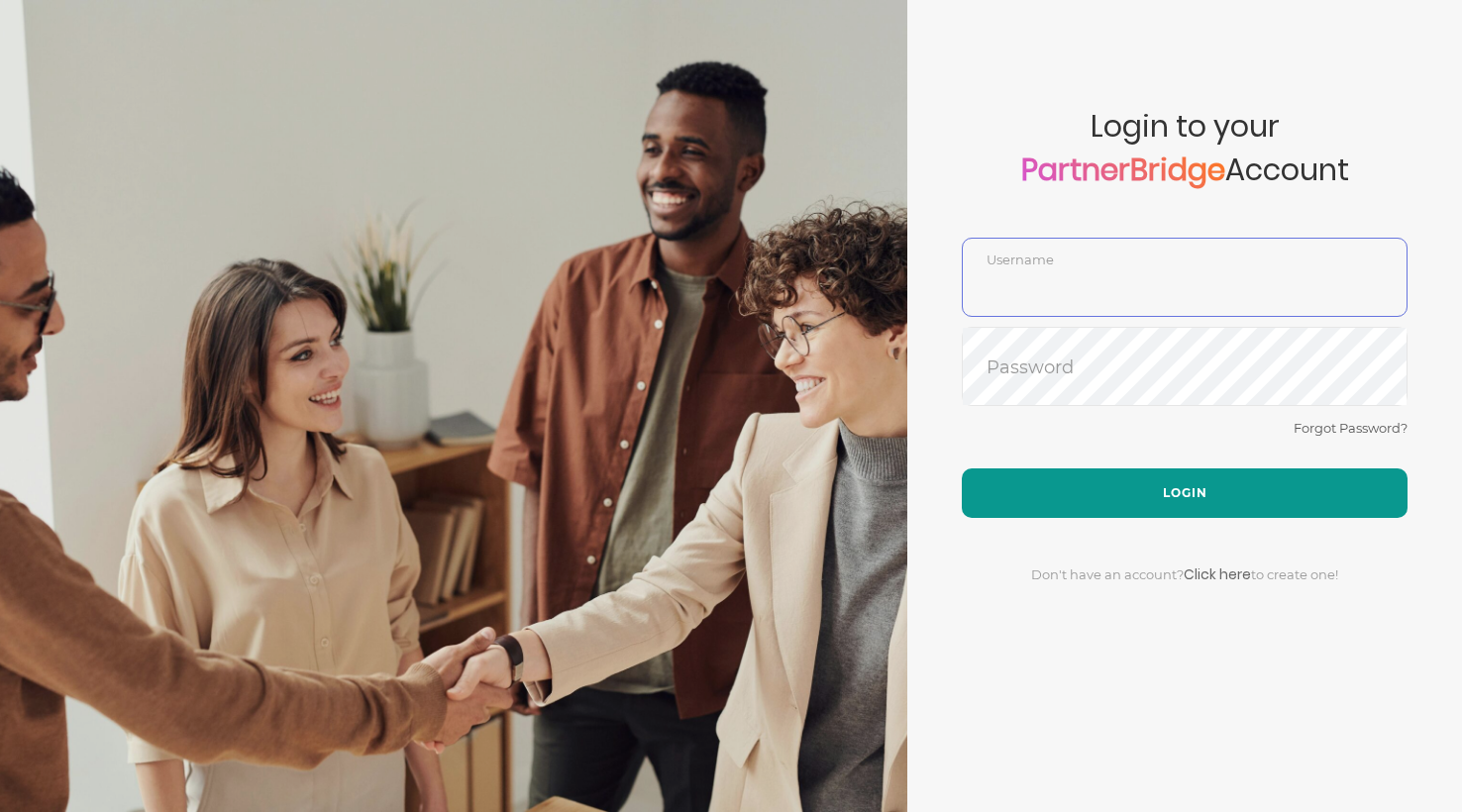 type on "DemoUser" 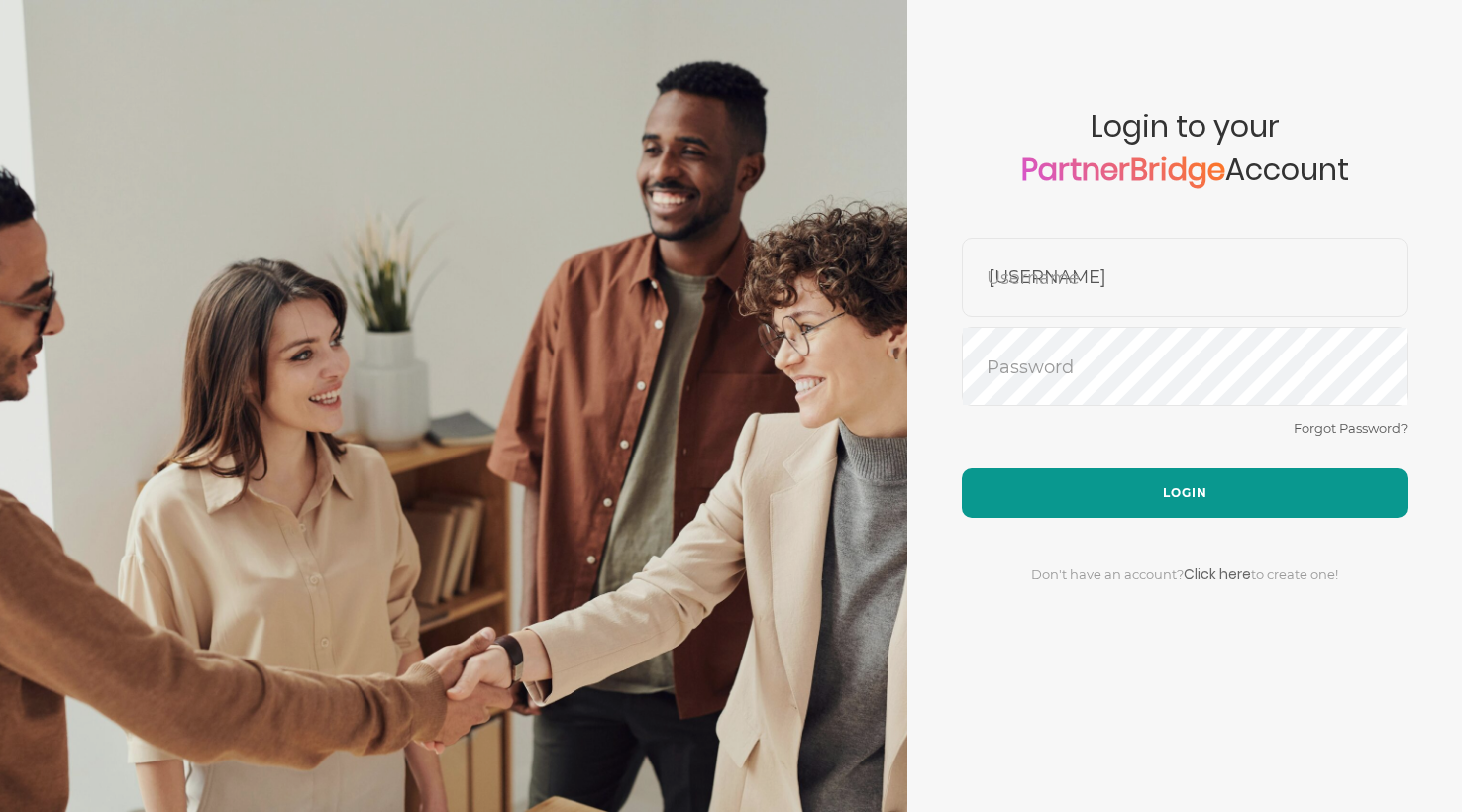 click on "Login" at bounding box center [1185, 493] 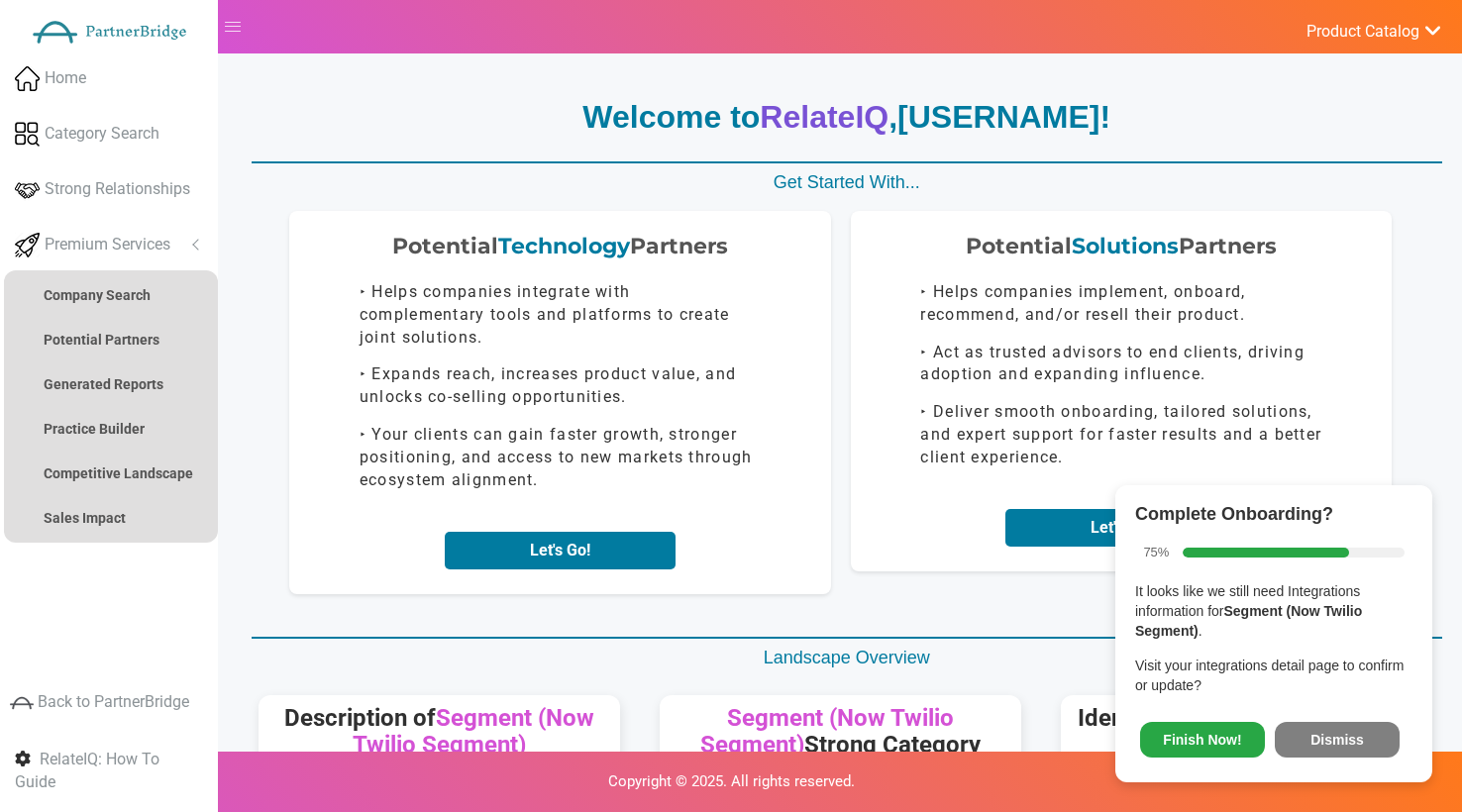 scroll, scrollTop: 0, scrollLeft: 0, axis: both 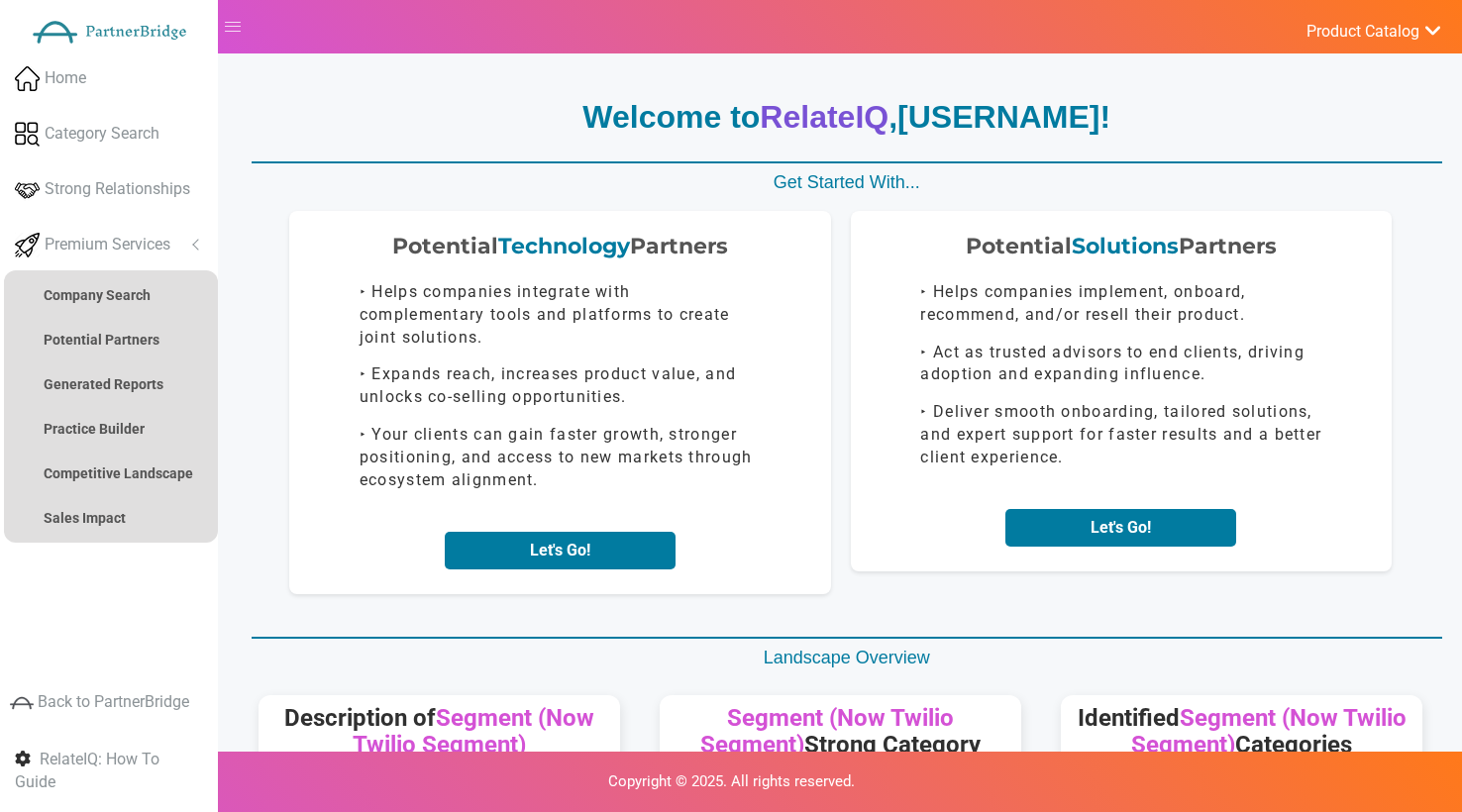 click on "Identified  Segment (Now Twilio Segment)  Categories" at bounding box center (1241, 731) 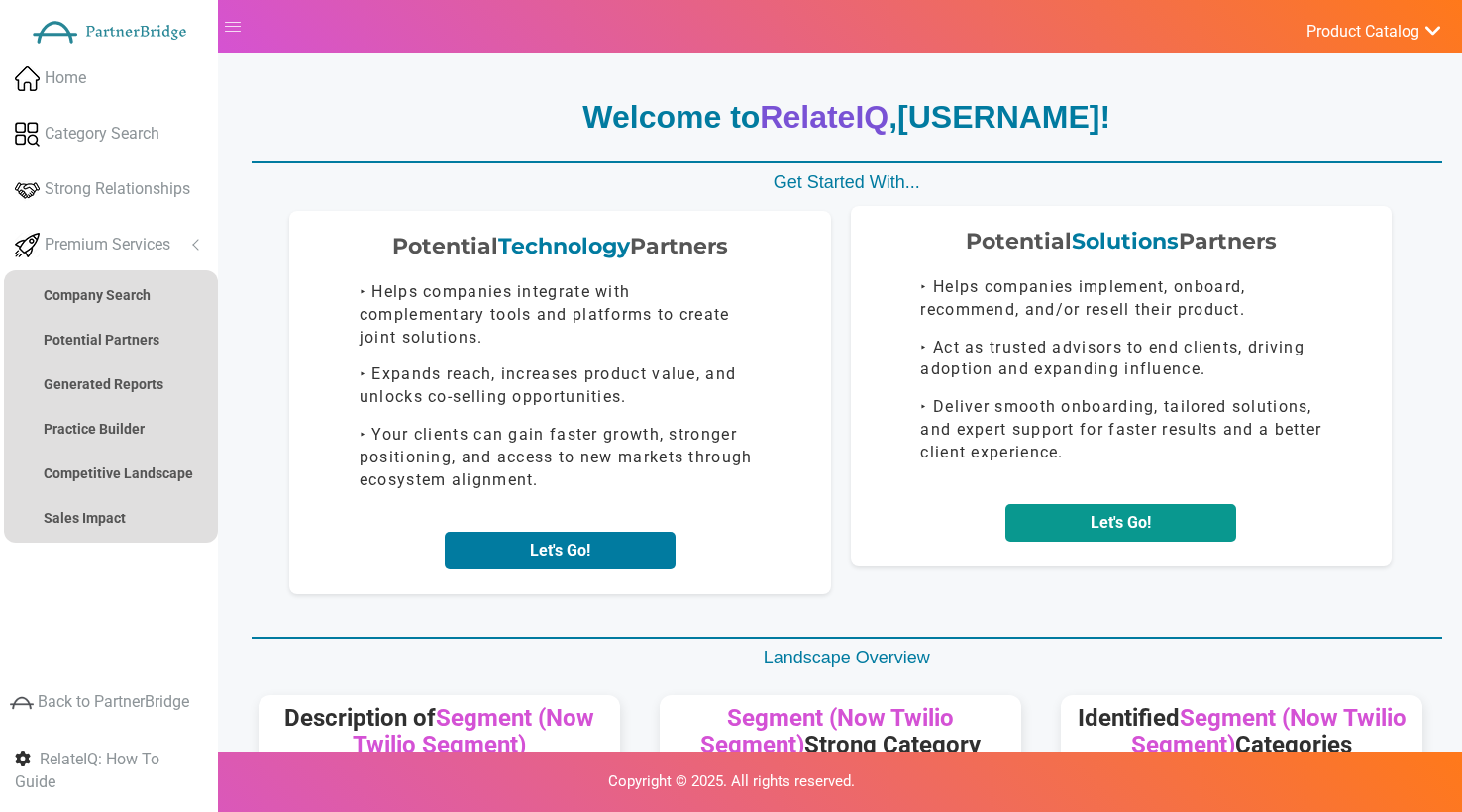 click on "Let's Go!" at bounding box center [1120, 523] 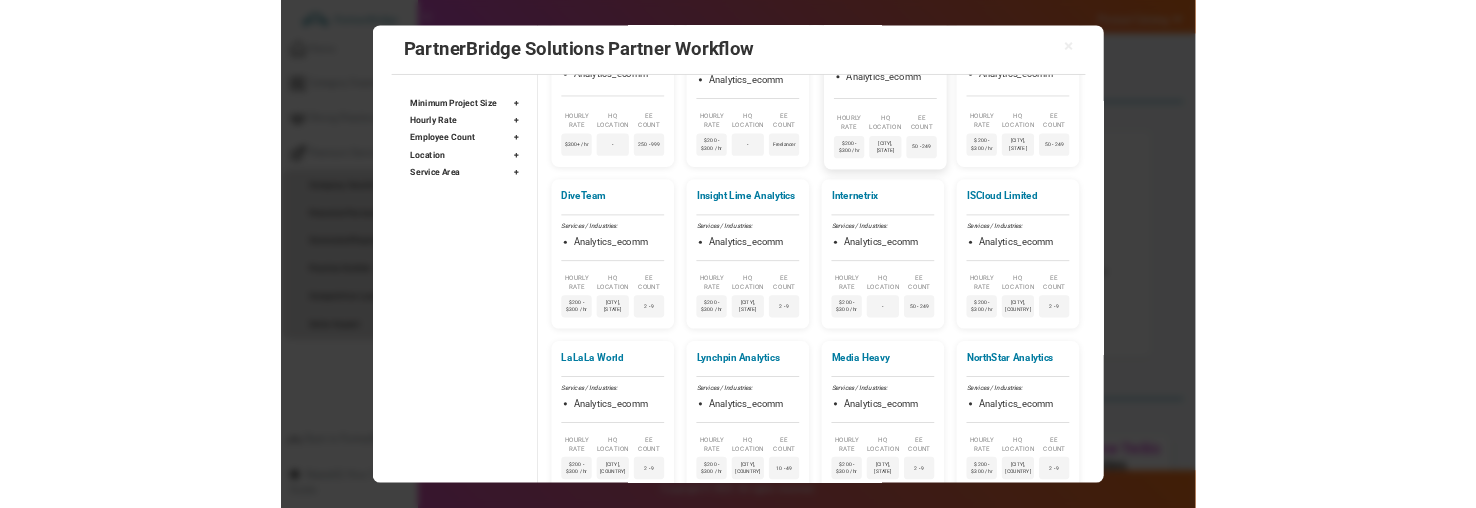 scroll, scrollTop: 0, scrollLeft: 0, axis: both 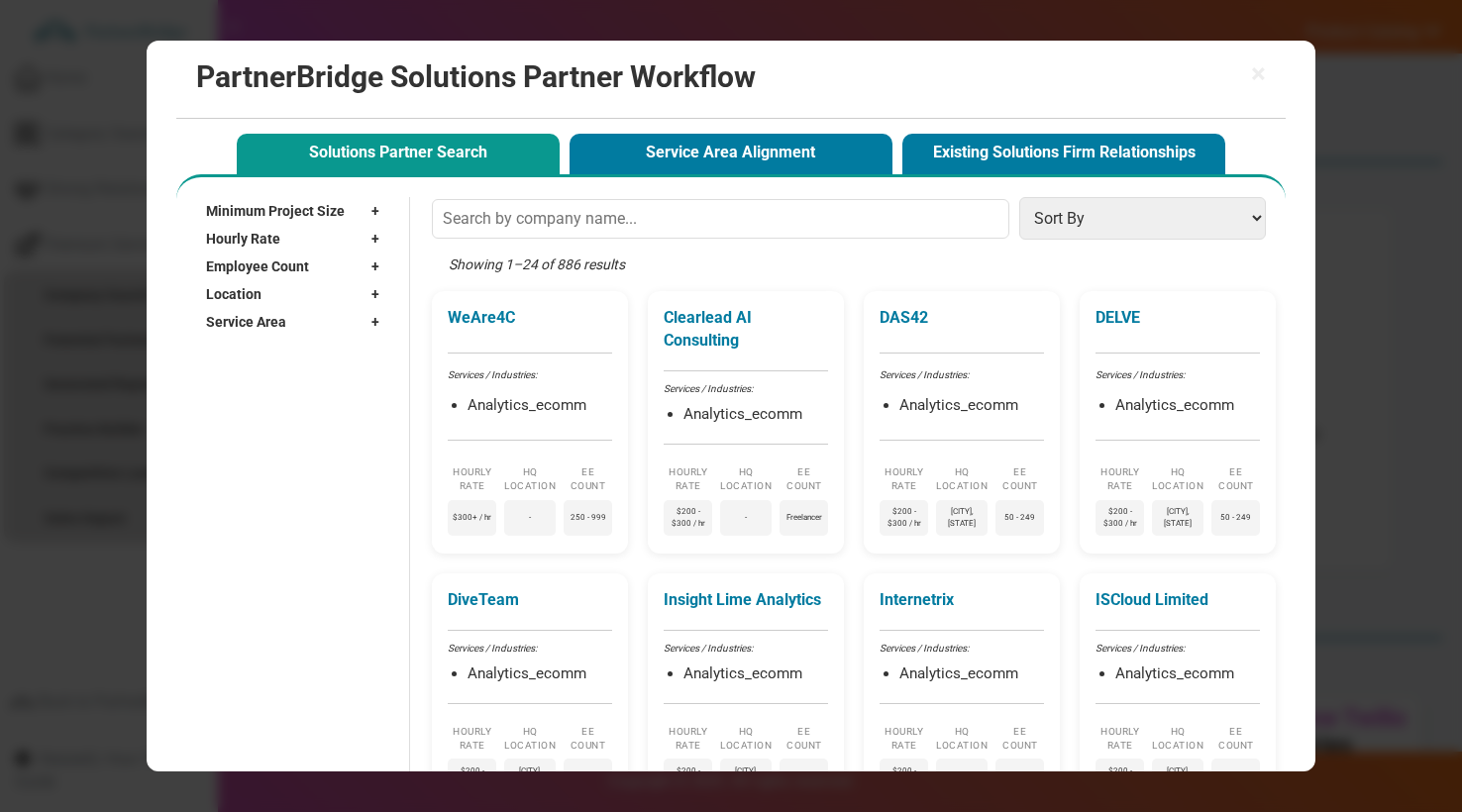 click on "Service Area" at bounding box center [246, 322] 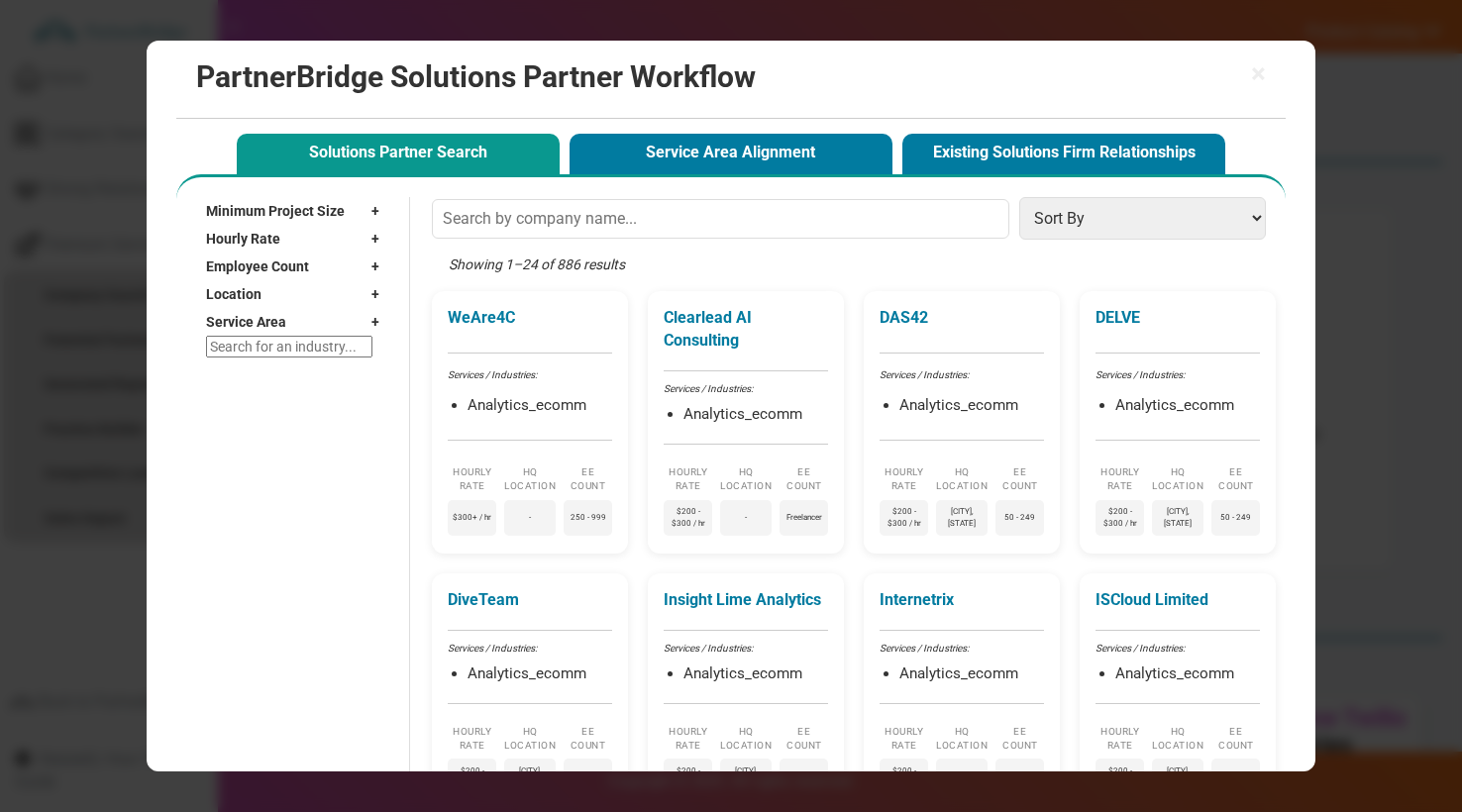 click on "Minimum Project Size
+
Undisclosed $1,000+ $5,000+ $10,000+ $25,000+ $50,000+ $75,000+ $100,000+ $250,000+
Hourly Rate
+
< $25 / hr $25 - $49 / hr $50 - $99 / hr $100 - $149 / hr $150 - $199 / hr $200 - $300 / hr $300+ / hr $5,000+ / hr
Employee Count
+
Freelancer 2 - 9 10 - 49 50 - 249 250 - 999 1000 - 9,999 10,000+
Location" at bounding box center (731, 1081) 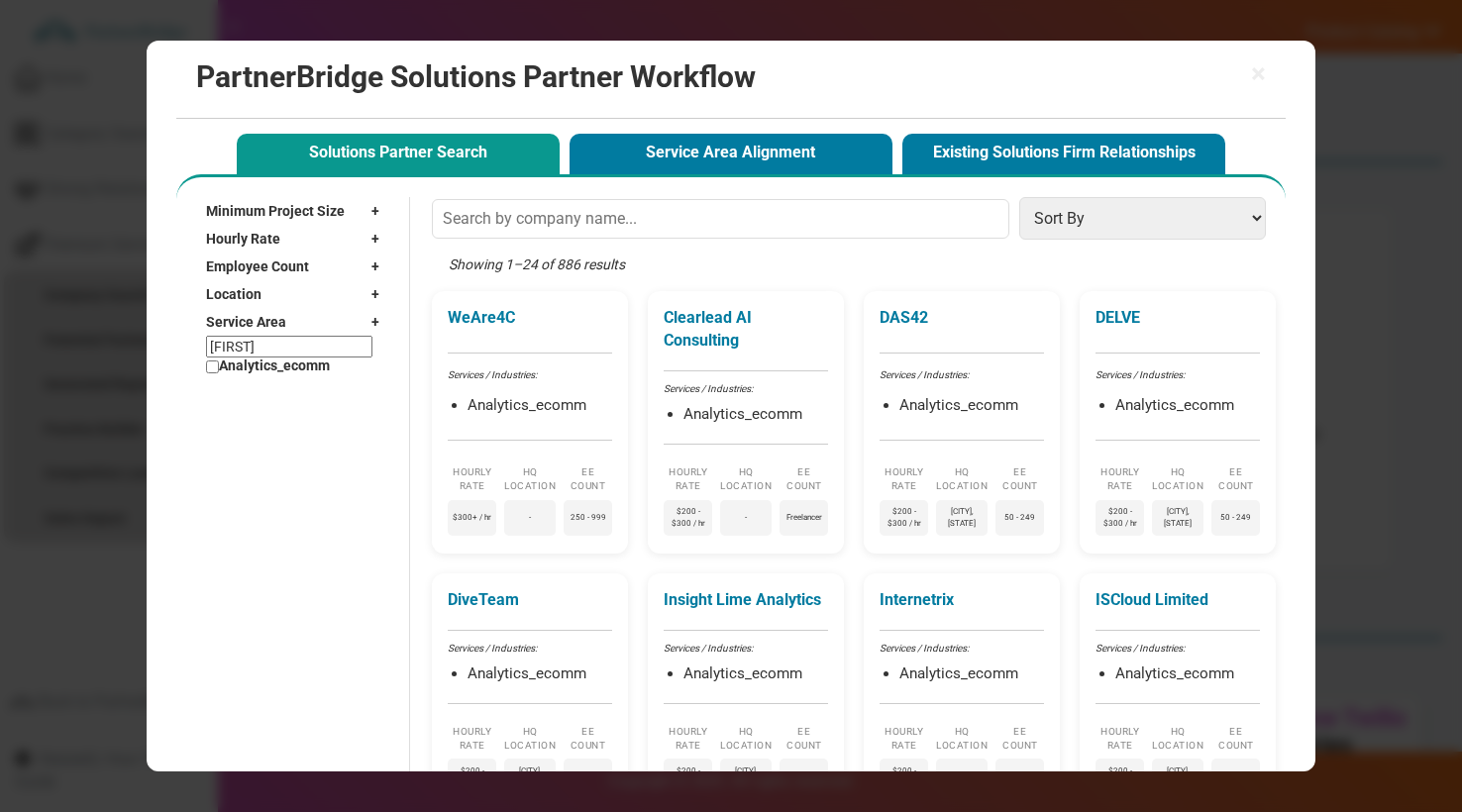 type on "Ana" 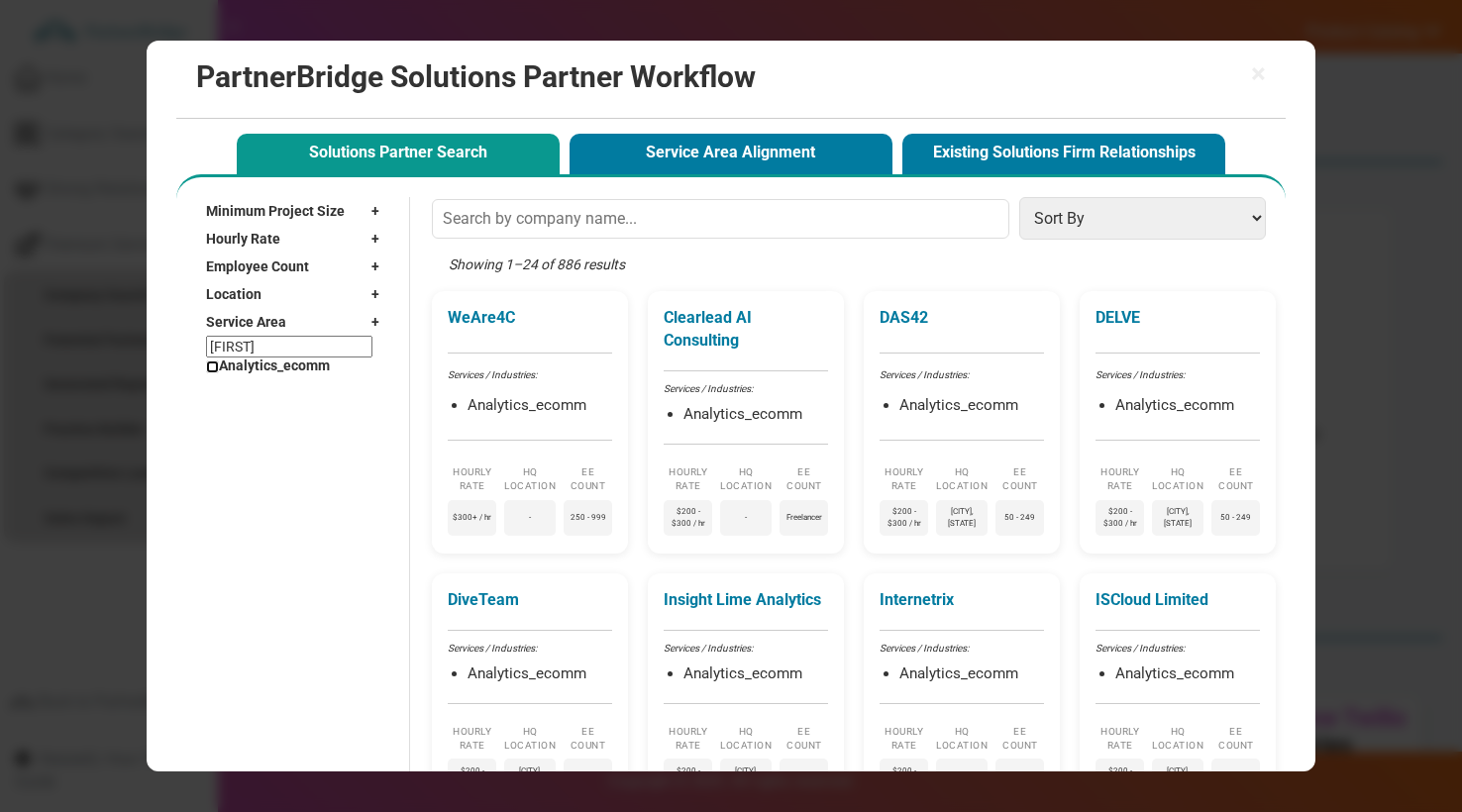 click on "Analytics_ecomm" at bounding box center (212, 366) 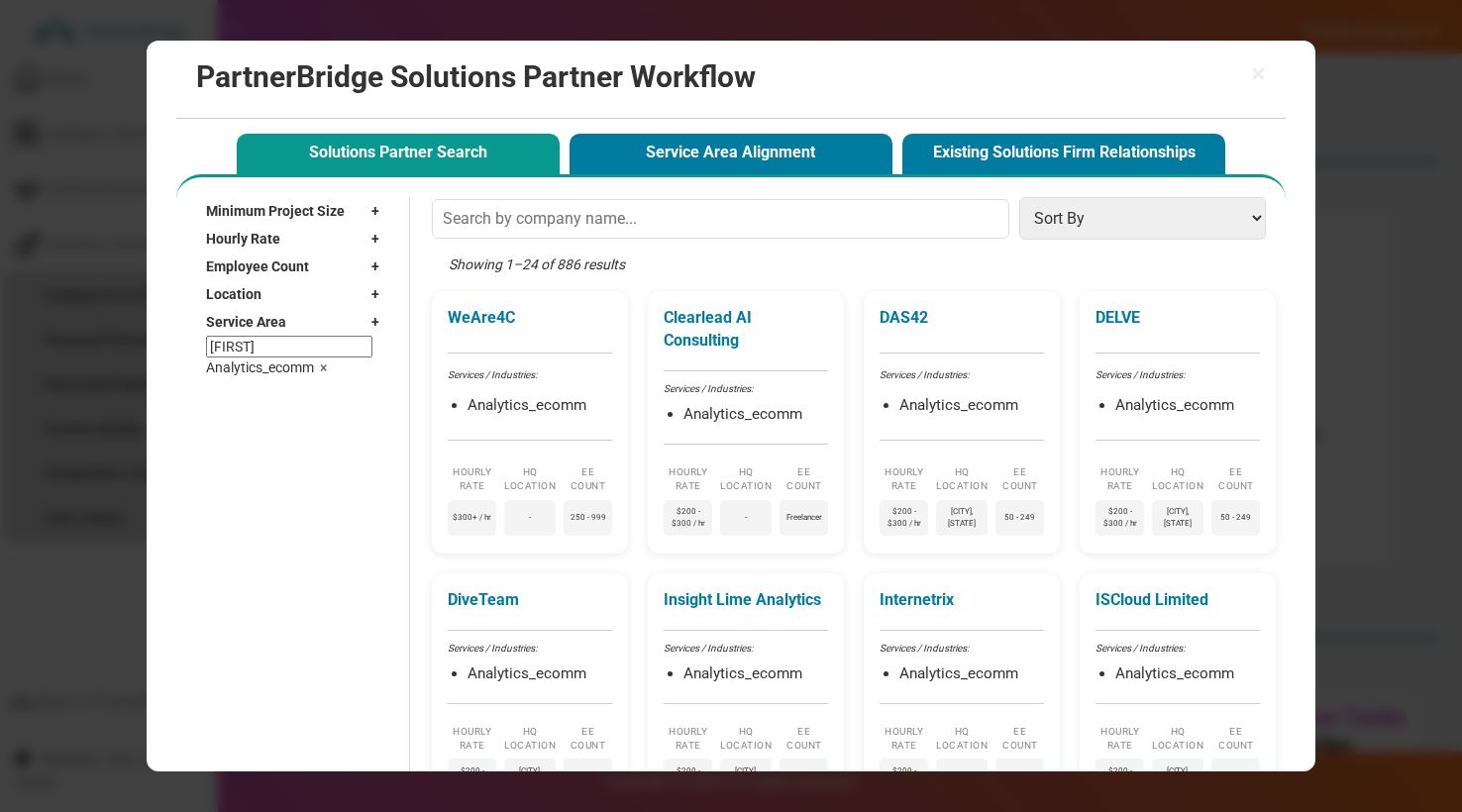 click on "Minimum Project Size
+
Undisclosed $1,000+ $5,000+ $10,000+ $25,000+ $50,000+ $75,000+ $100,000+ $250,000+
Hourly Rate
+
< $25 / hr $25 - $49 / hr $50 - $99 / hr $100 - $149 / hr $150 - $199 / hr $200 - $300 / hr $300+ / hr $5,000+ / hr
Employee Count
+
Freelancer 2 - 9 10 - 49 50 - 249 250 - 999 1000 - 9,999 10,000+
Location" at bounding box center (731, 1081) 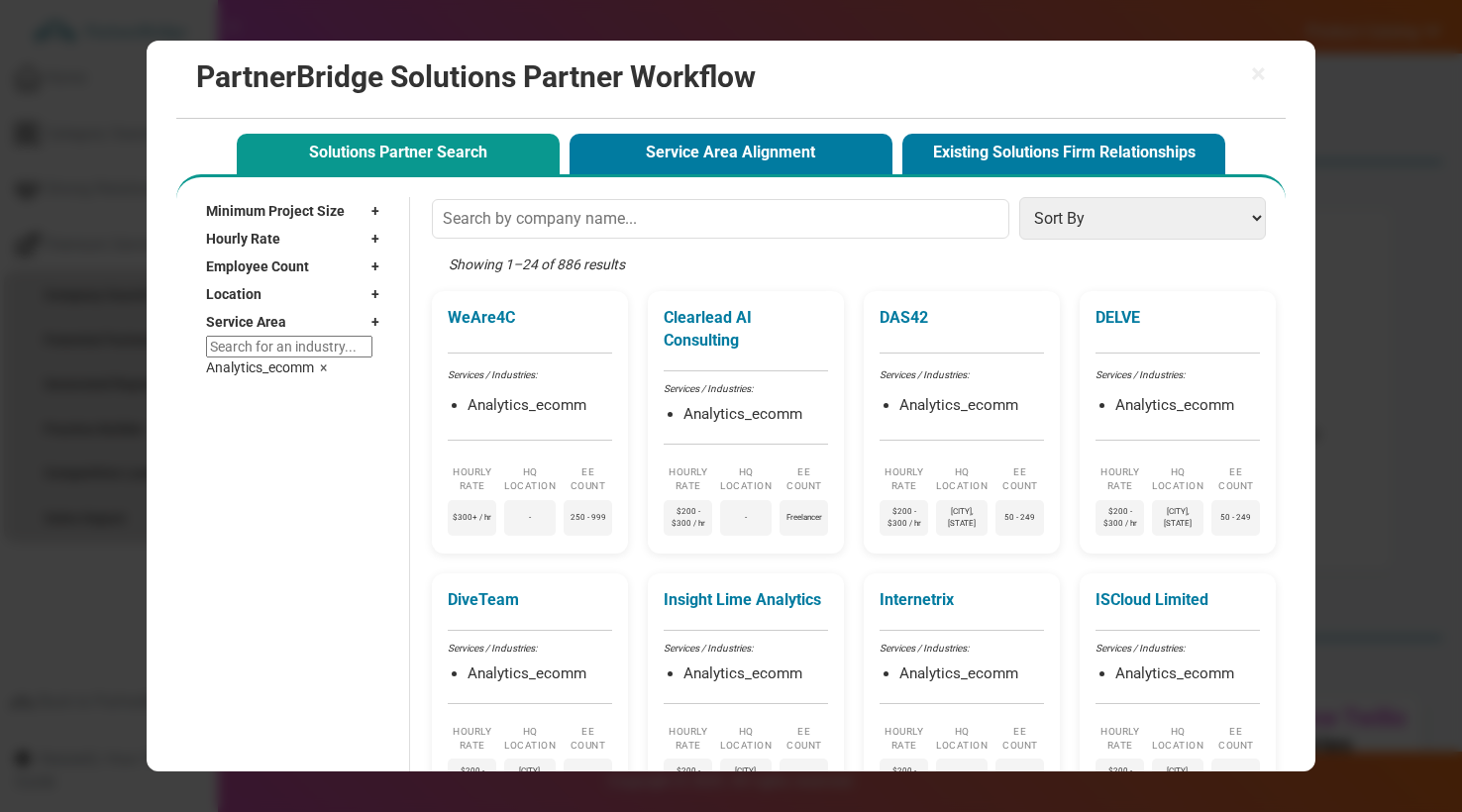 type 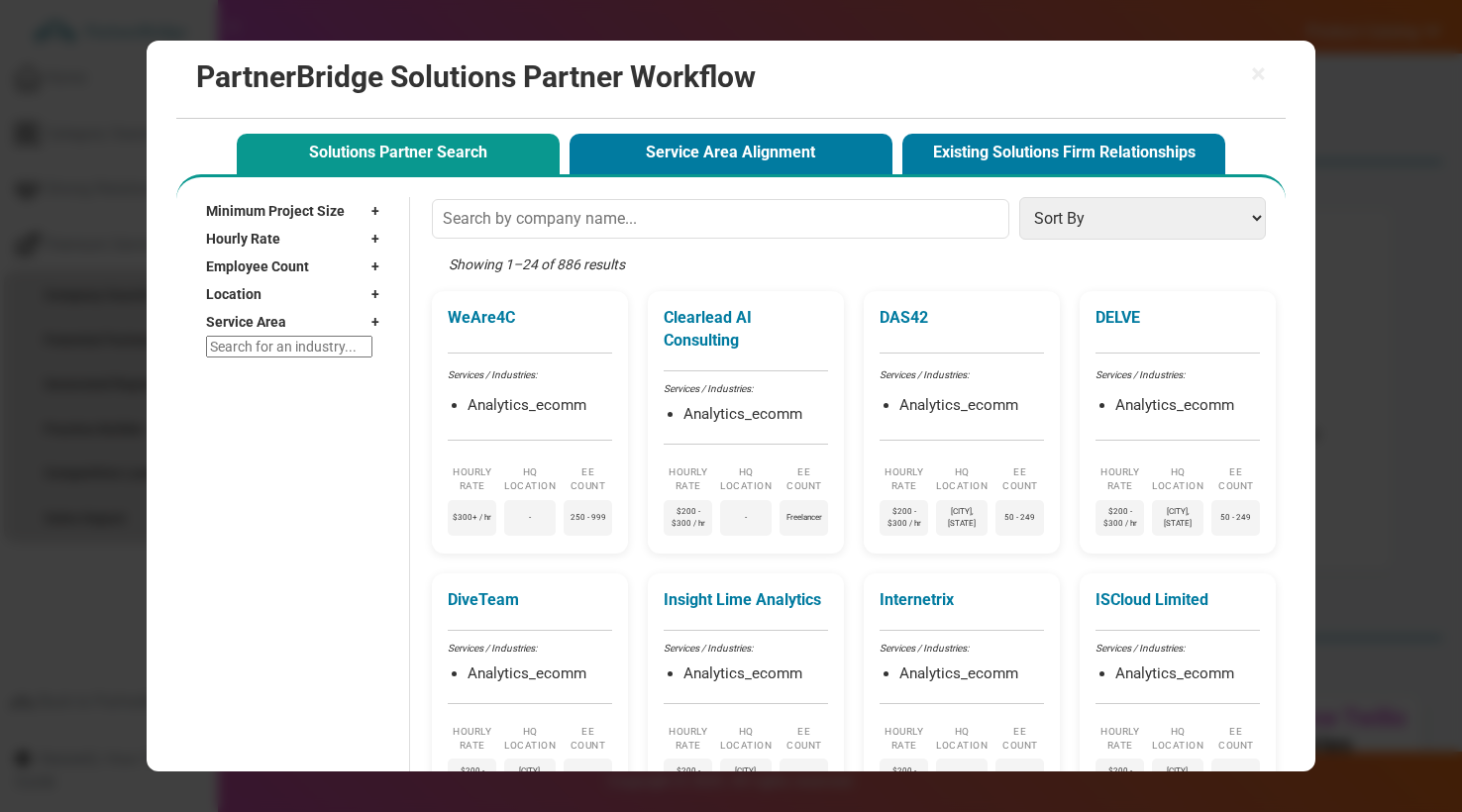 click on "+" at bounding box center [380, 294] 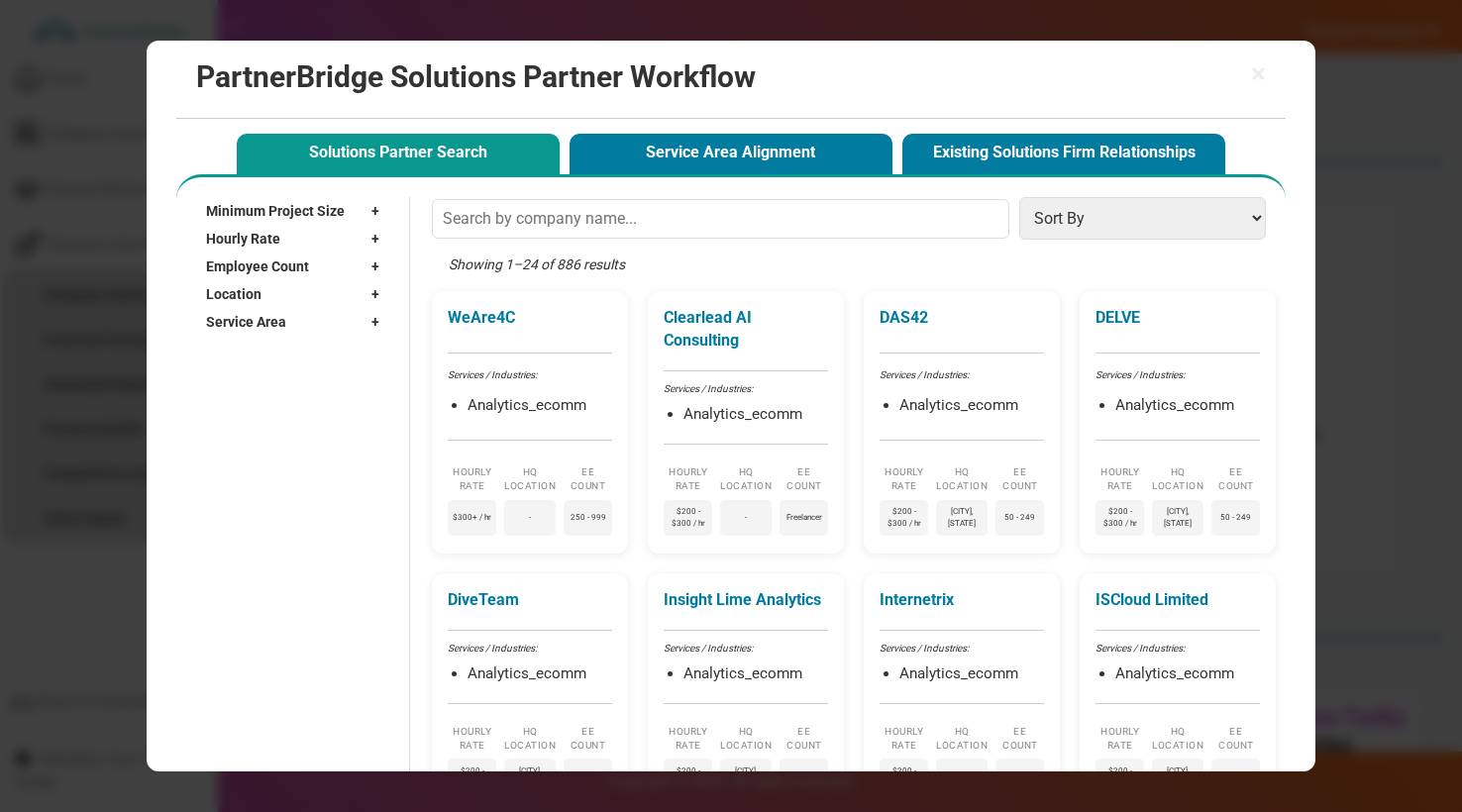 click on "+" at bounding box center (380, 294) 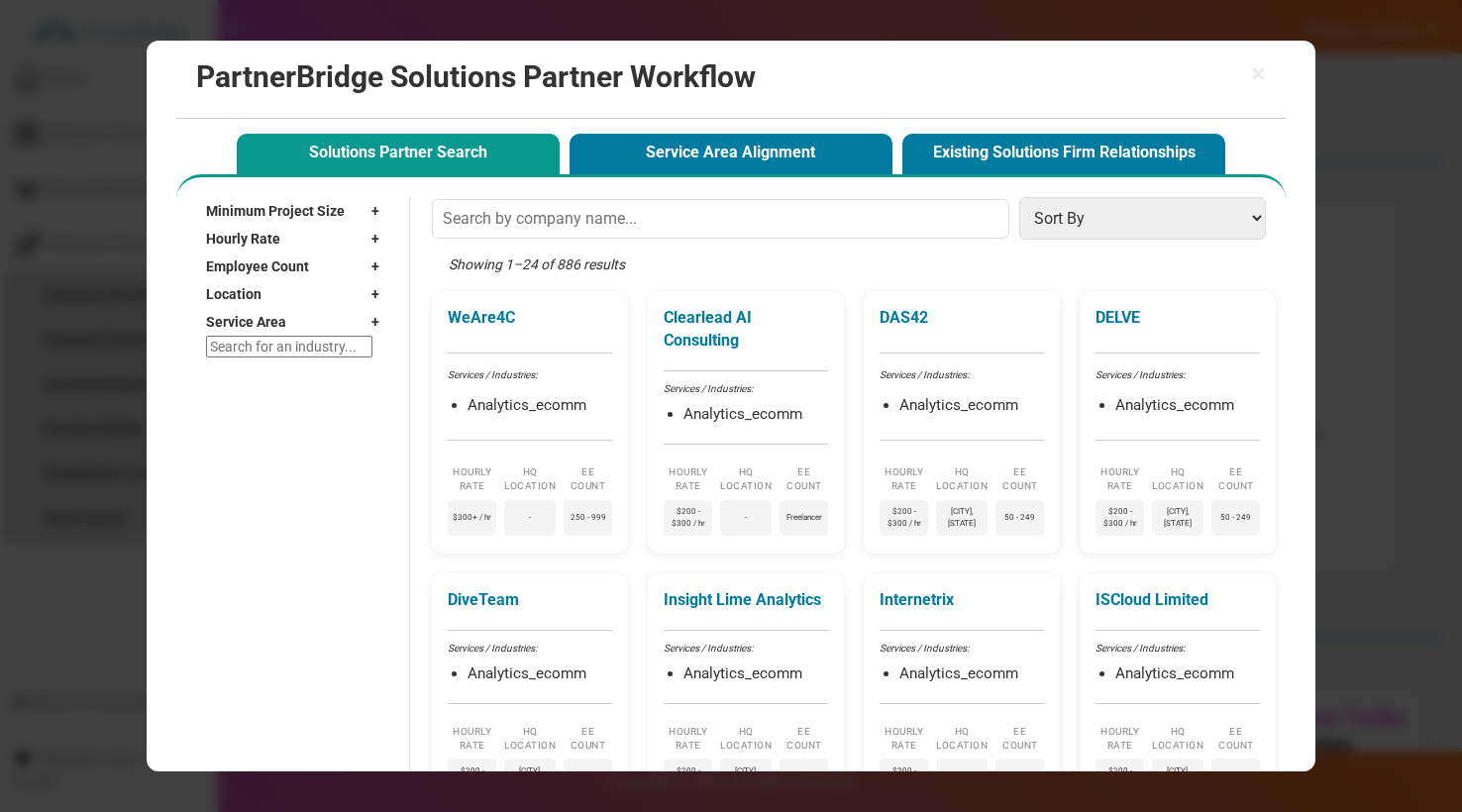 click on "+" at bounding box center (380, 294) 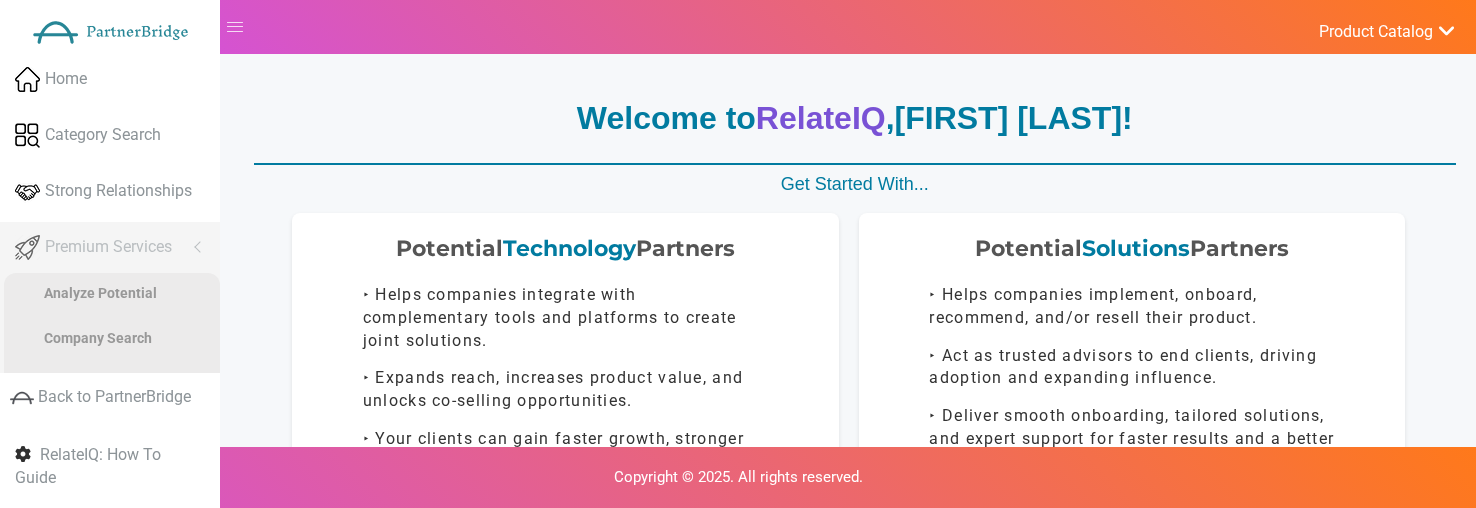 scroll, scrollTop: 0, scrollLeft: 0, axis: both 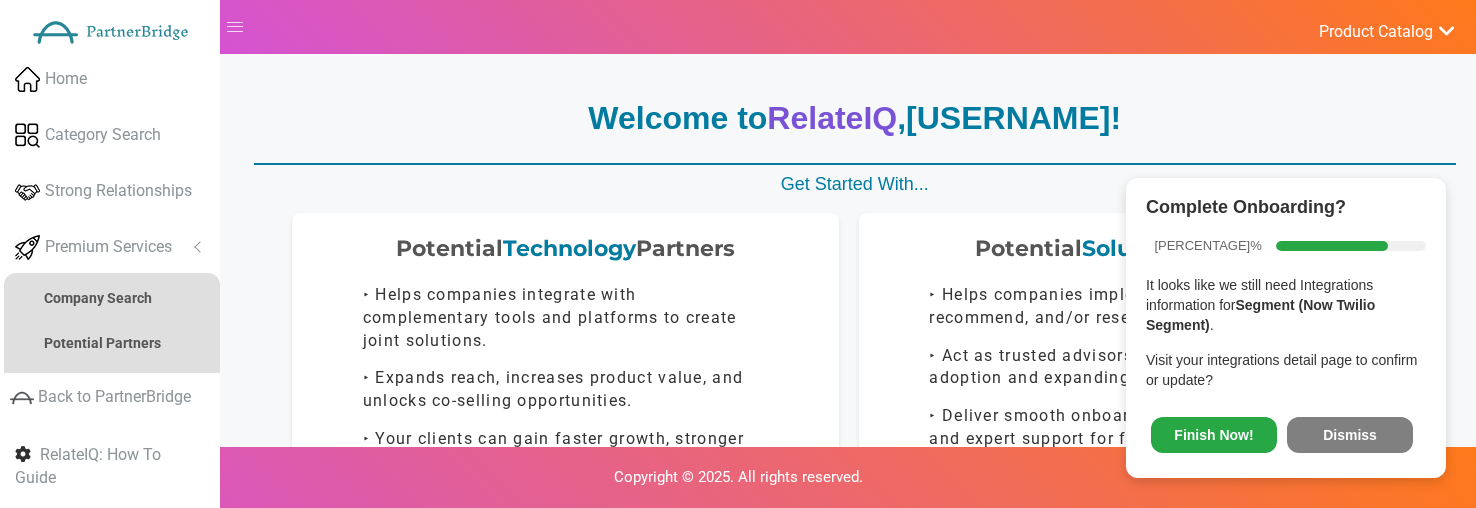 click on "Dismiss" at bounding box center (1350, 435) 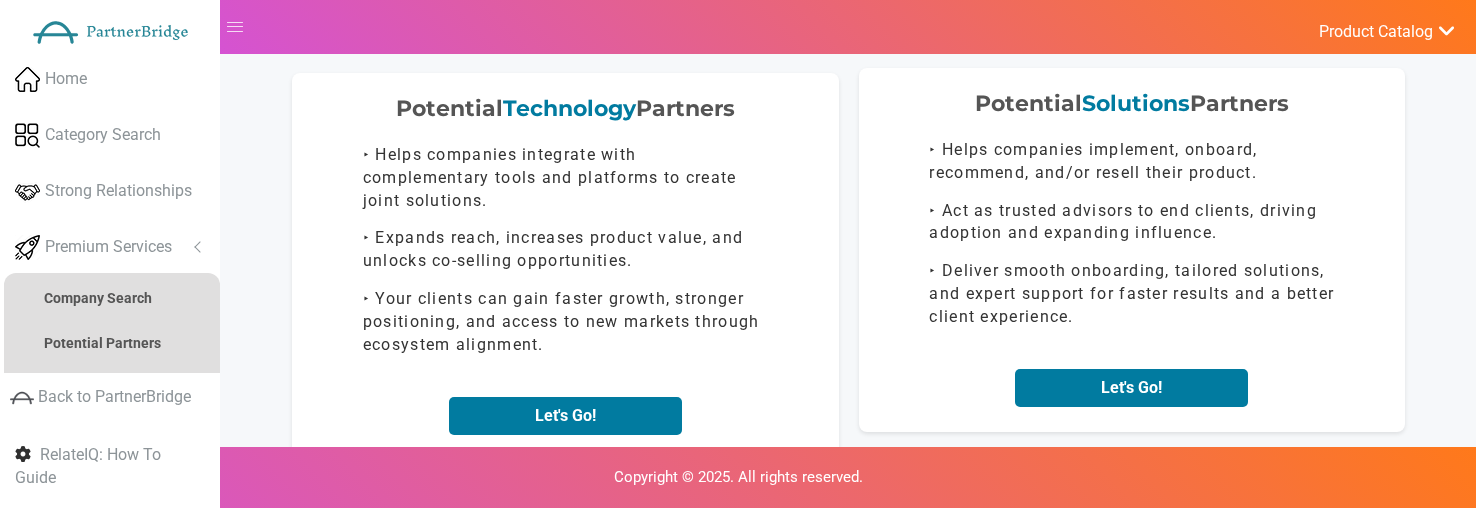 scroll, scrollTop: 174, scrollLeft: 0, axis: vertical 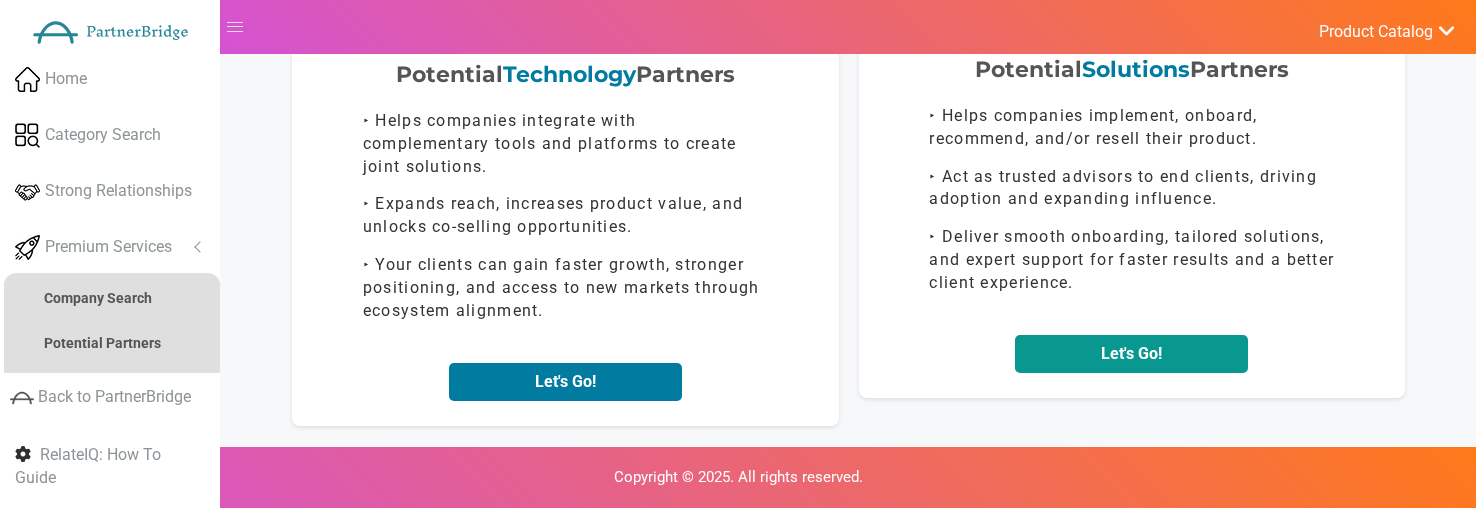 click on "Let's Go!" at bounding box center (1131, 354) 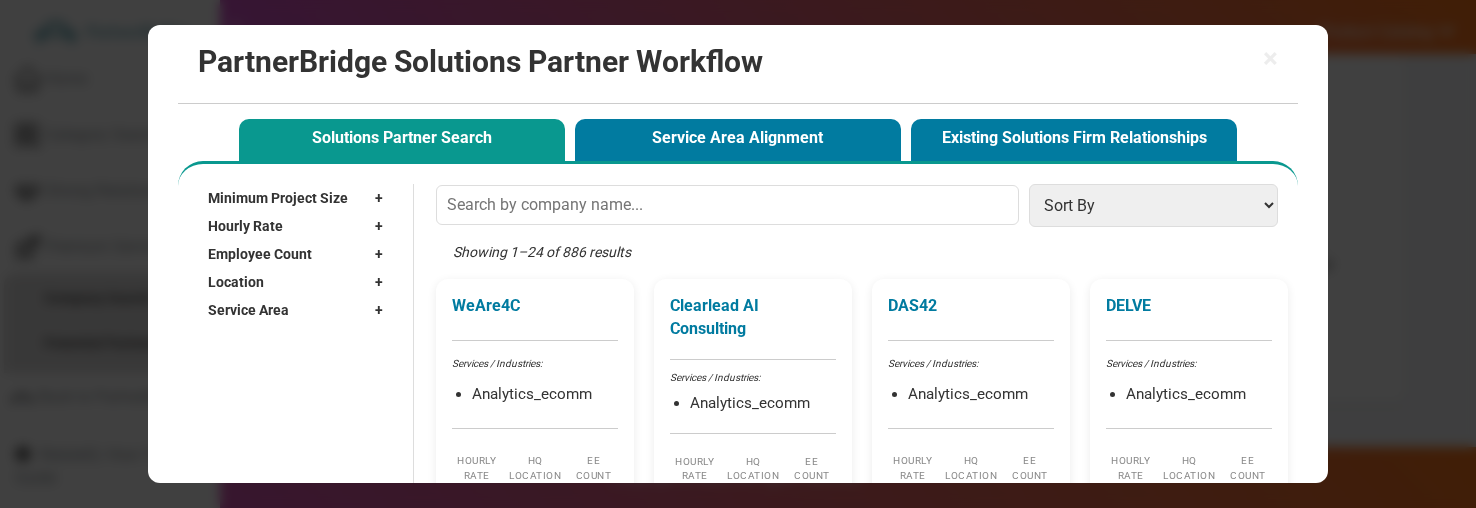 type 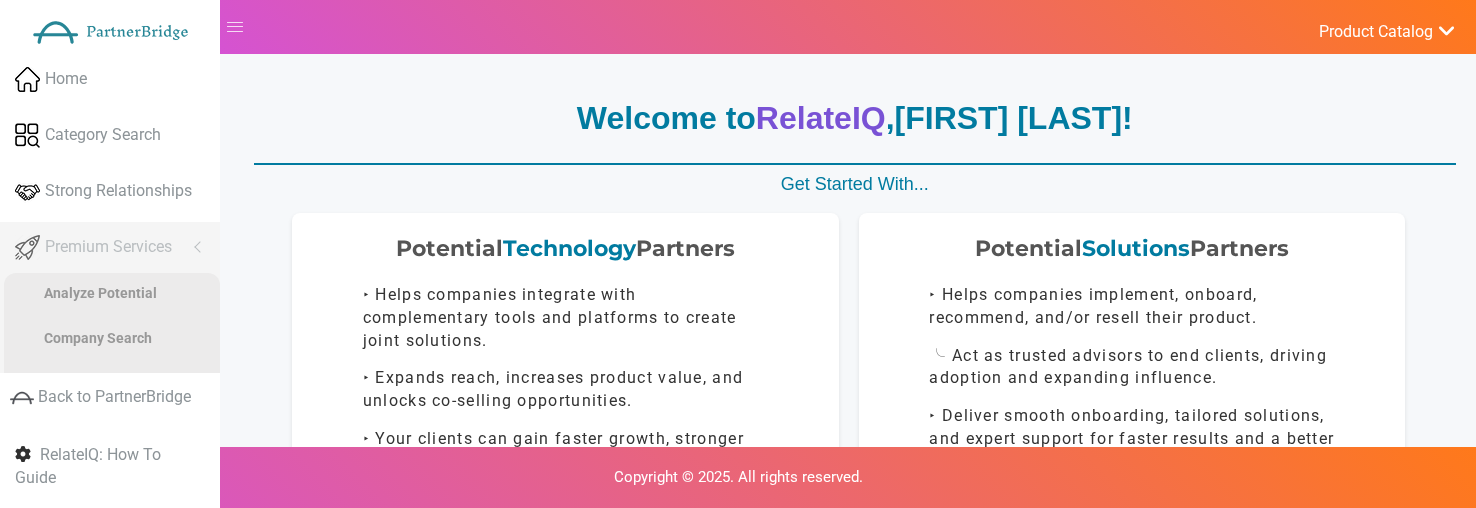 scroll, scrollTop: 174, scrollLeft: 0, axis: vertical 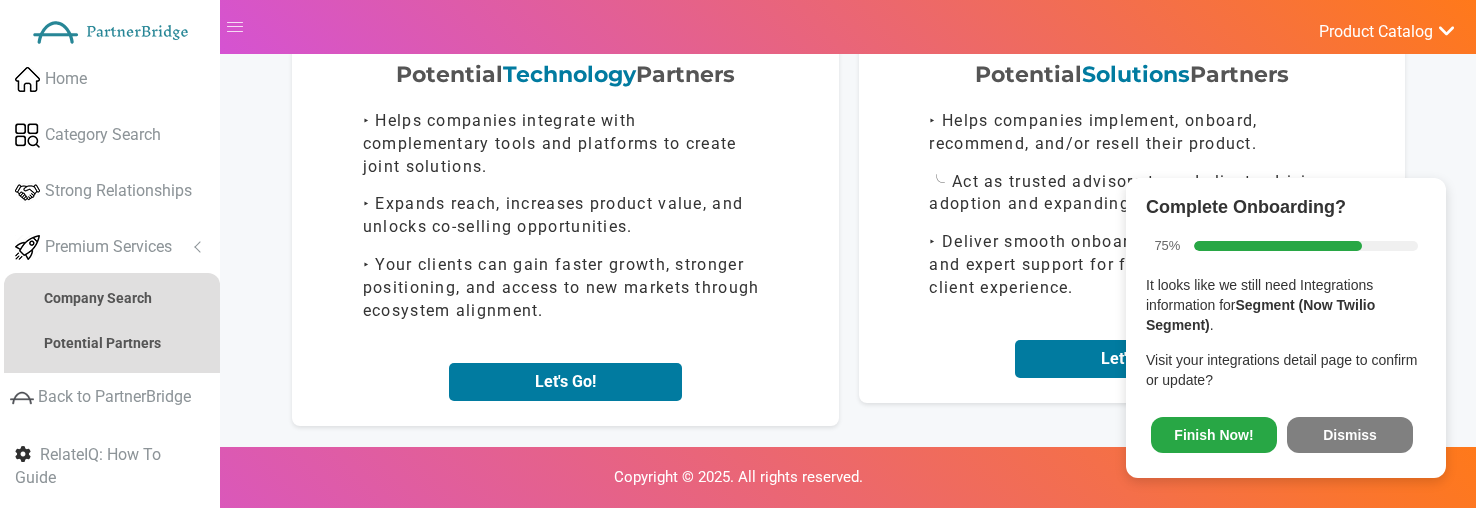 click on "Dismiss" at bounding box center [1350, 435] 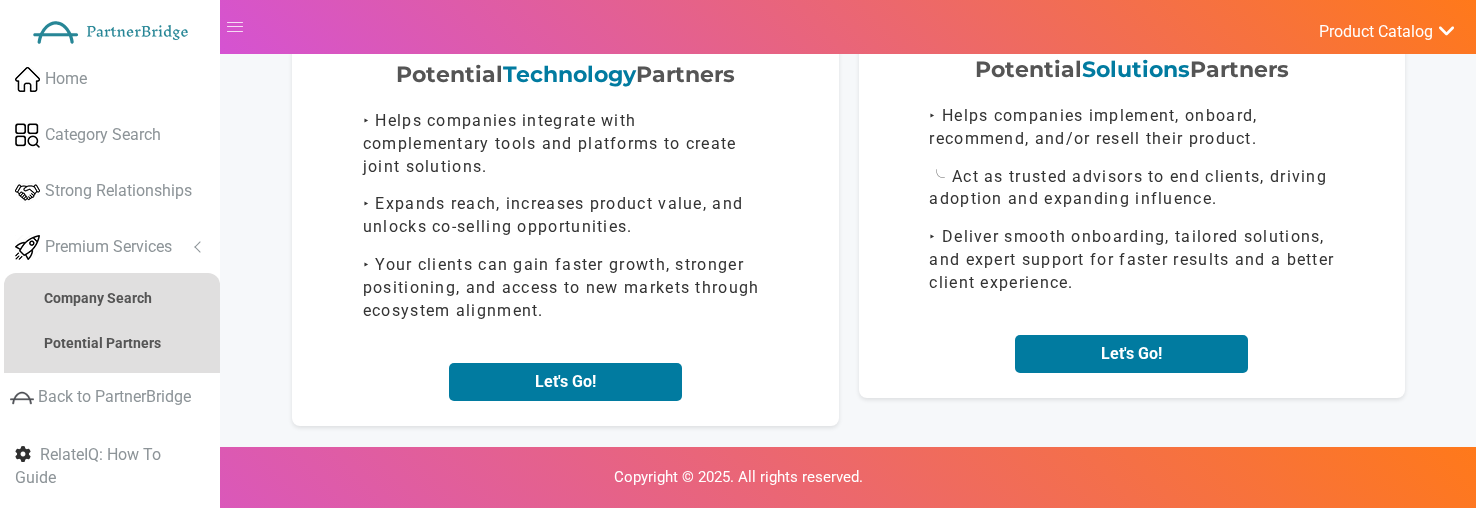 click on "Potential  Solutions  Partners
‣ Helps companies implement, onboard, recommend, and/or resell their product.
‣ Act as trusted advisors to end clients, driving adoption and expanding influence.
‣ Deliver smooth onboarding, tailored solutions, and expert support for faster results and a better client experience.
Let's Go!" at bounding box center (1132, 216) 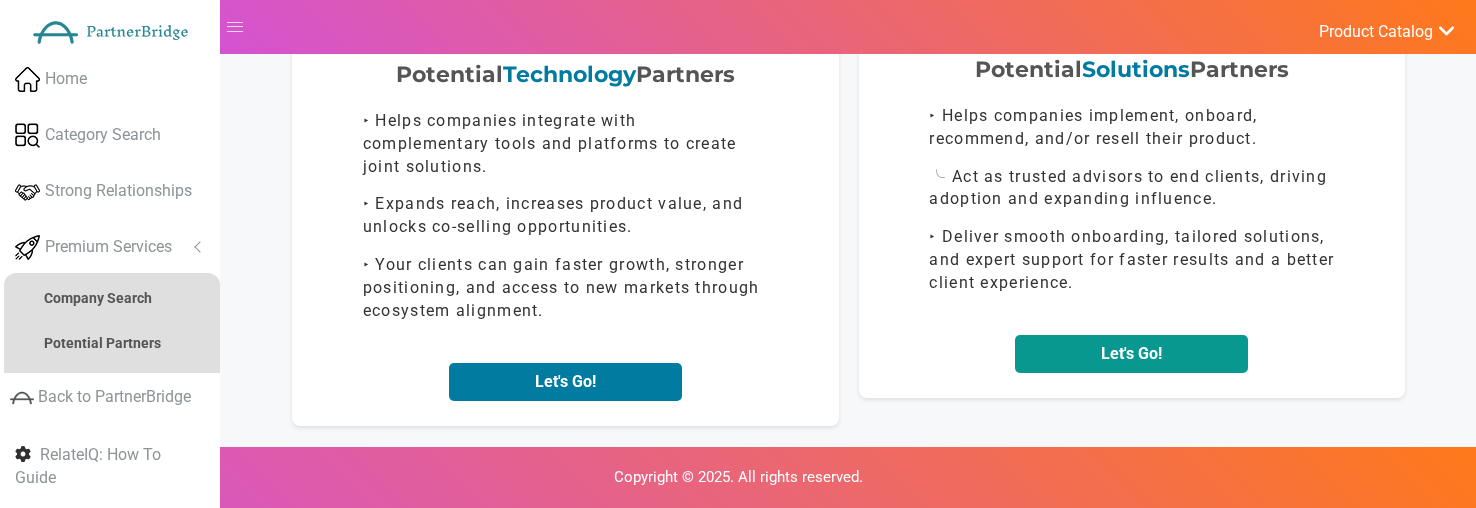 click on "Let's Go!" at bounding box center [1131, 354] 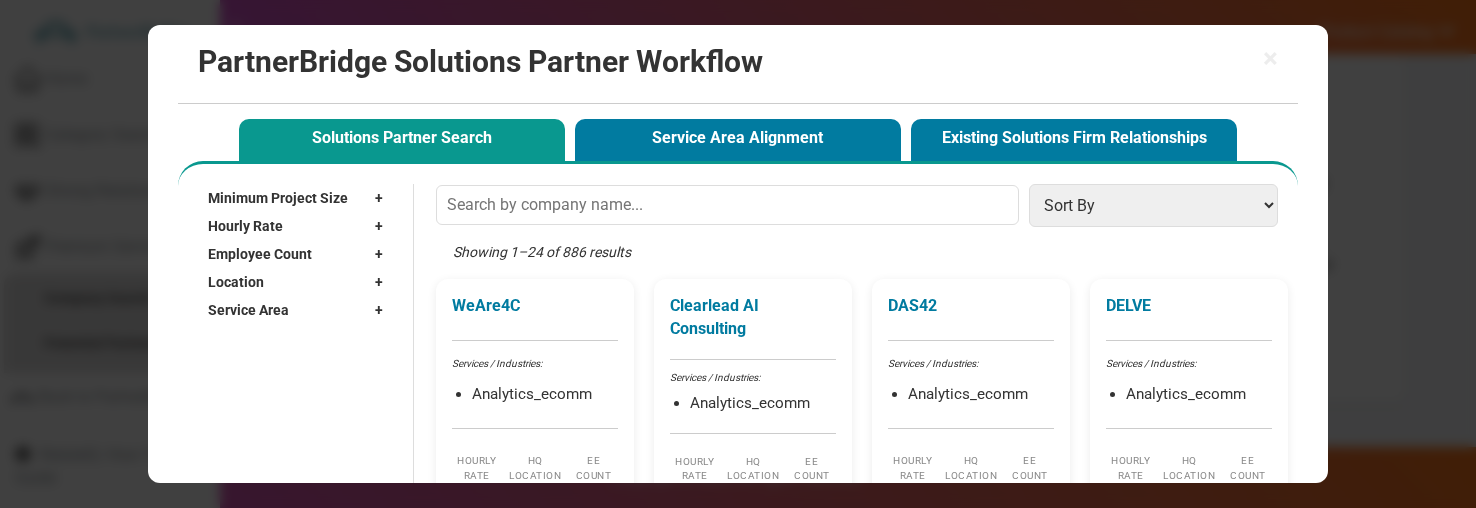click on "Service Area
+" at bounding box center (300, 310) 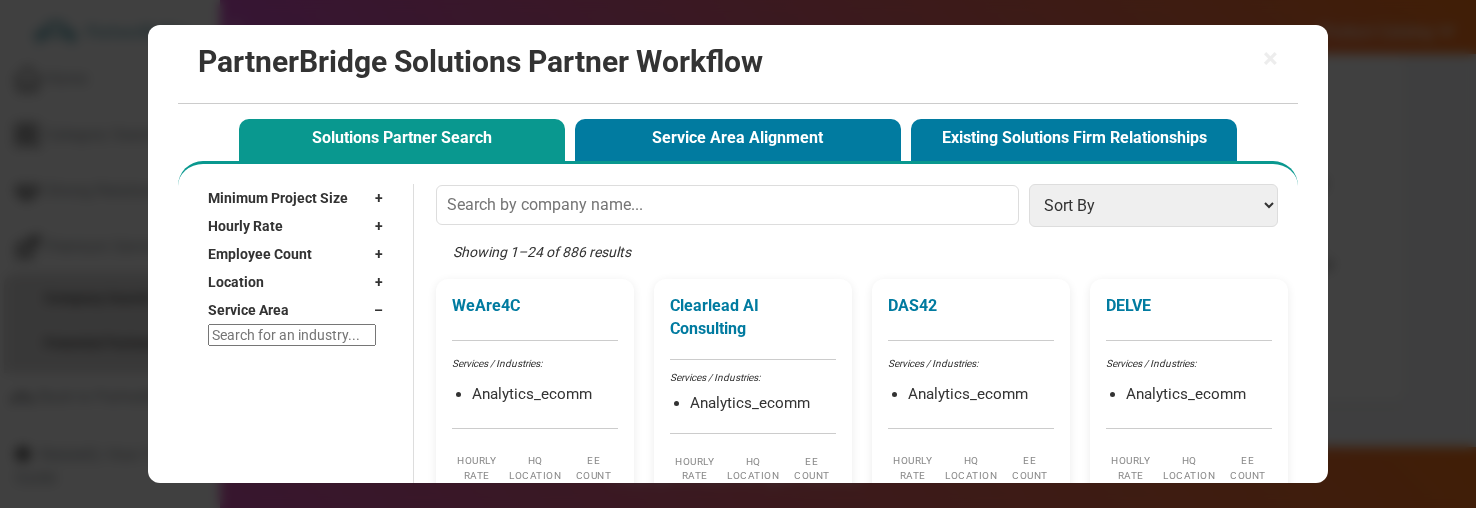 click on "–" at bounding box center (383, 310) 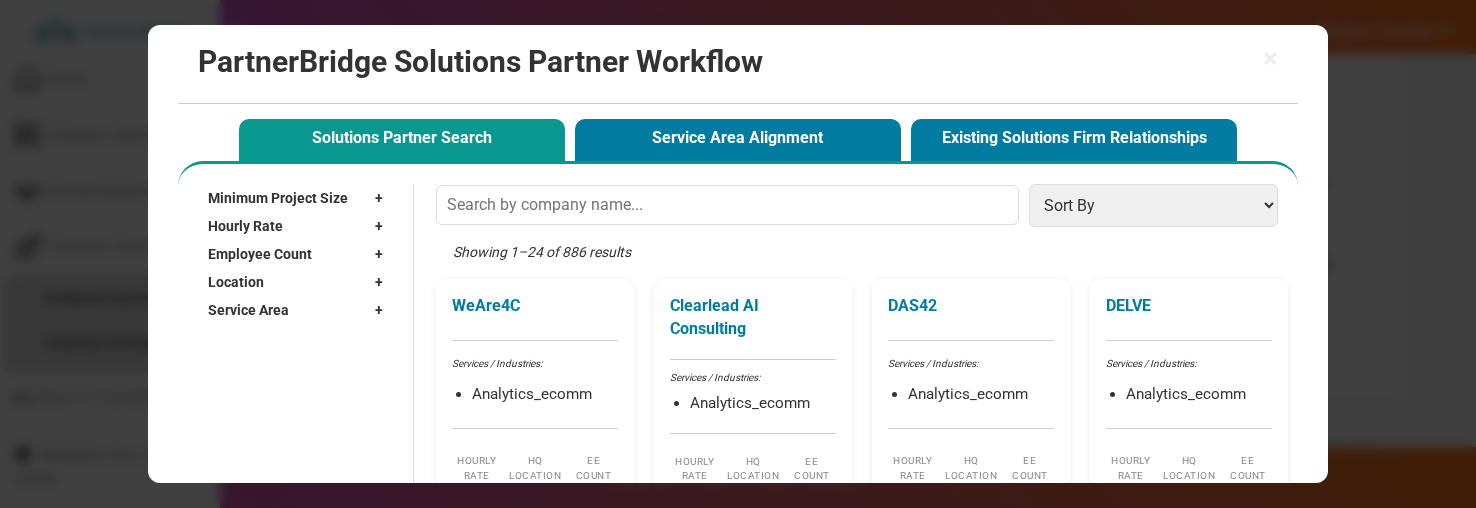 click on "×
PartnerBridge Solutions Partner Workflow
Solutions Partner Search
Service Area Alignment
Existing Solutions Firm Relationships
Minimum Project Size
+
Undisclosed $1,000+ $5,000+ $10,000+ $25,000+ $50,000+ $75,000+ $100,000+ $250,000+
Hourly Rate
+
< $25 / hr + +" at bounding box center (738, 254) 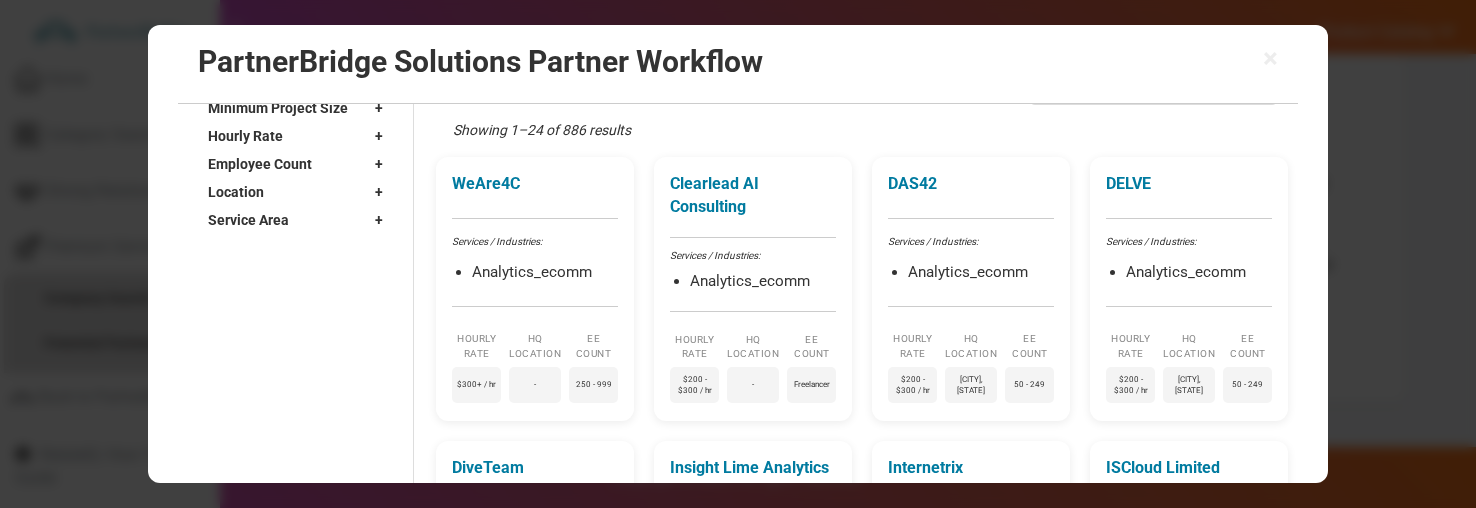 scroll, scrollTop: 130, scrollLeft: 0, axis: vertical 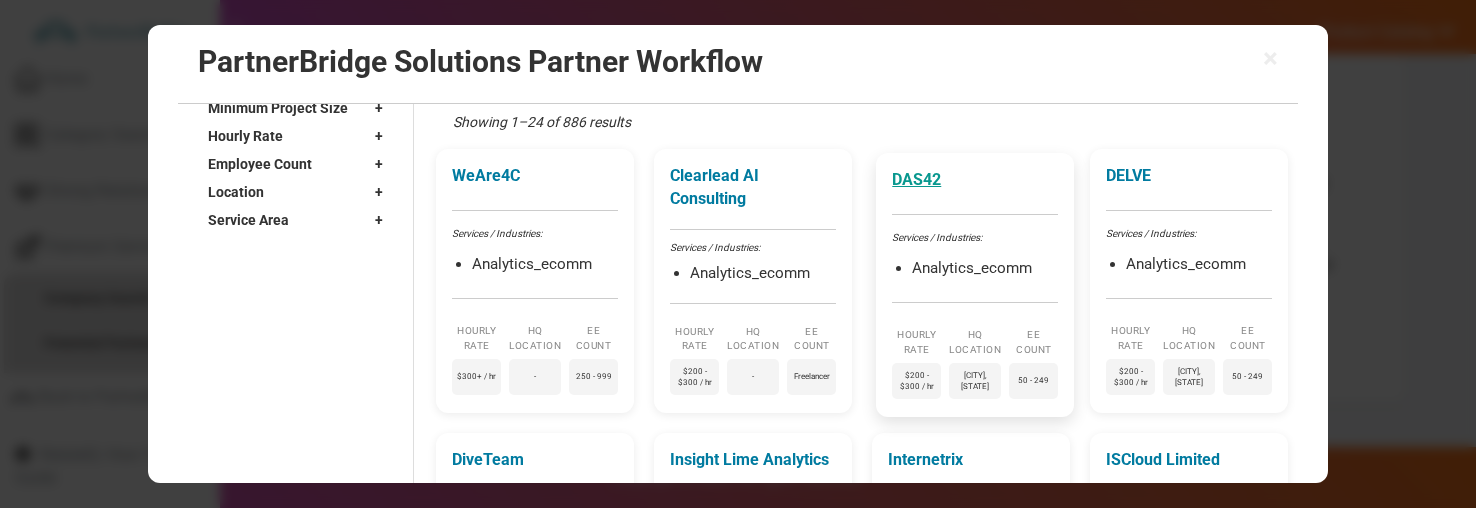 click on "DAS42" at bounding box center (975, 180) 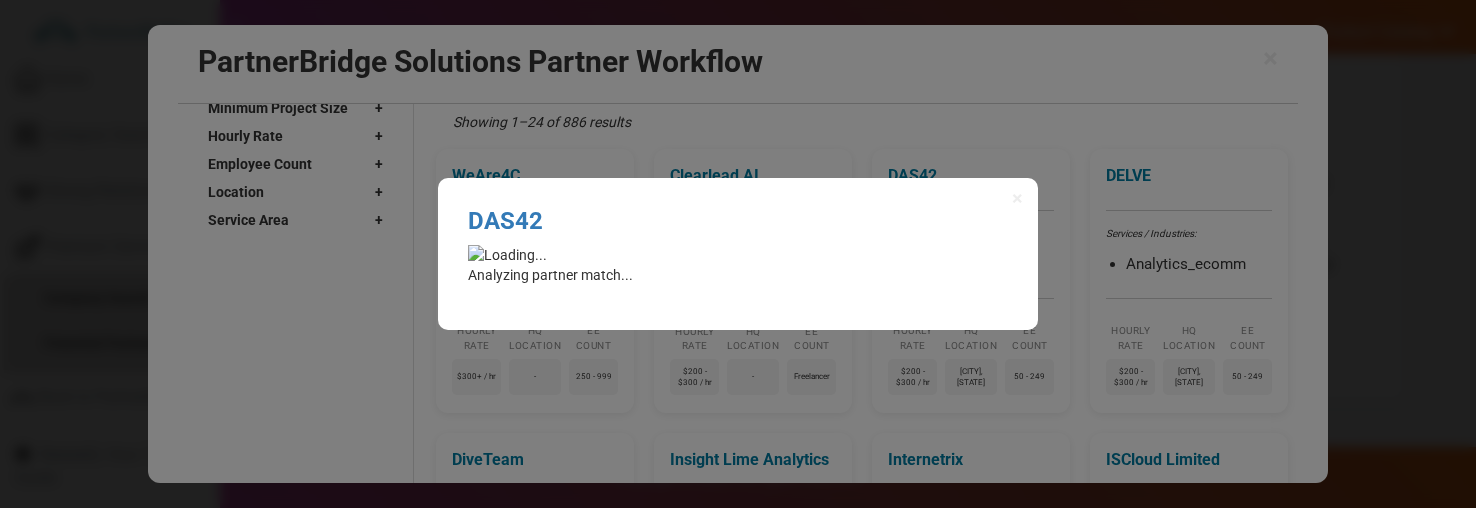 click on "×
DAS42
Analyzing partner match..." at bounding box center (738, 254) 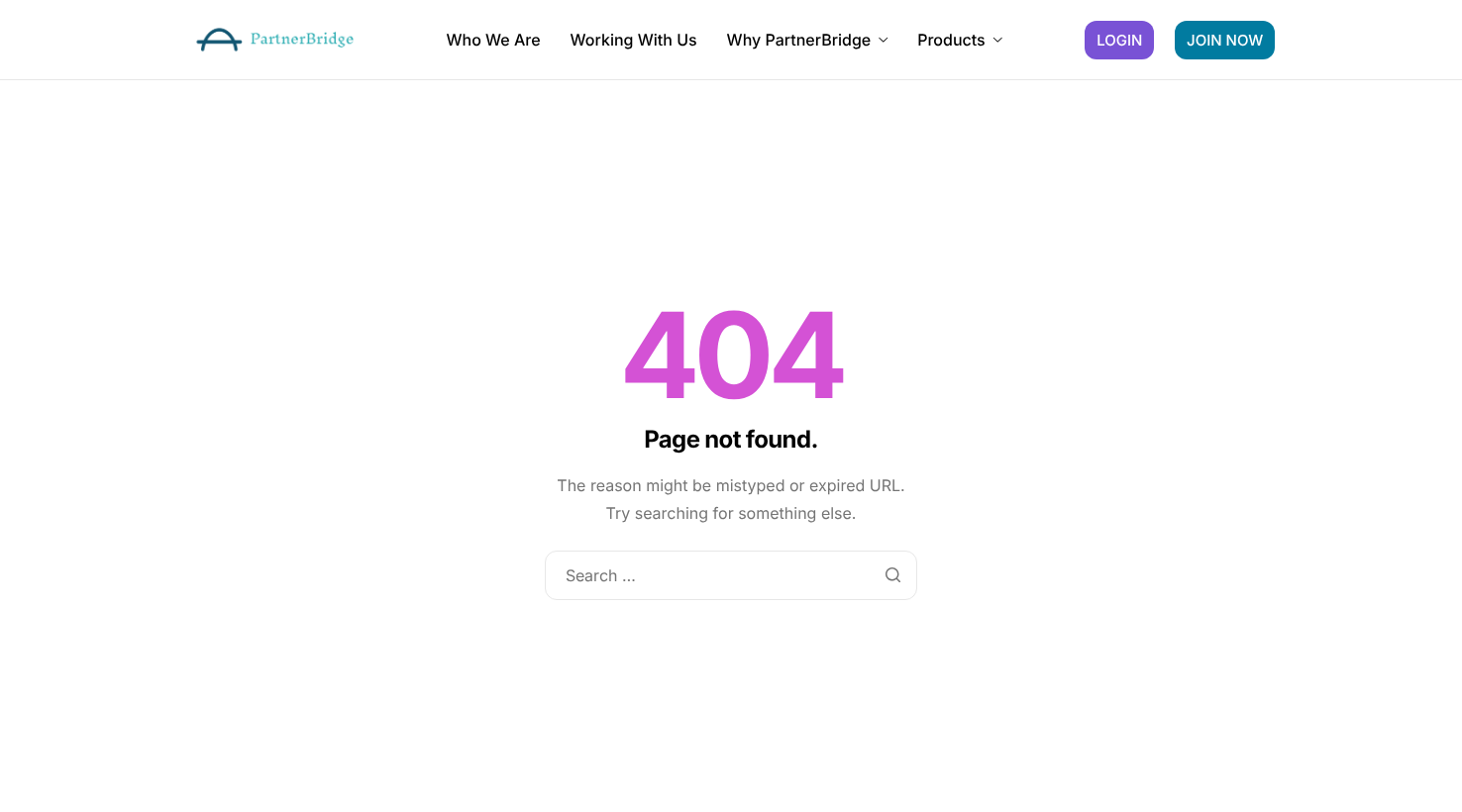 scroll, scrollTop: 0, scrollLeft: 0, axis: both 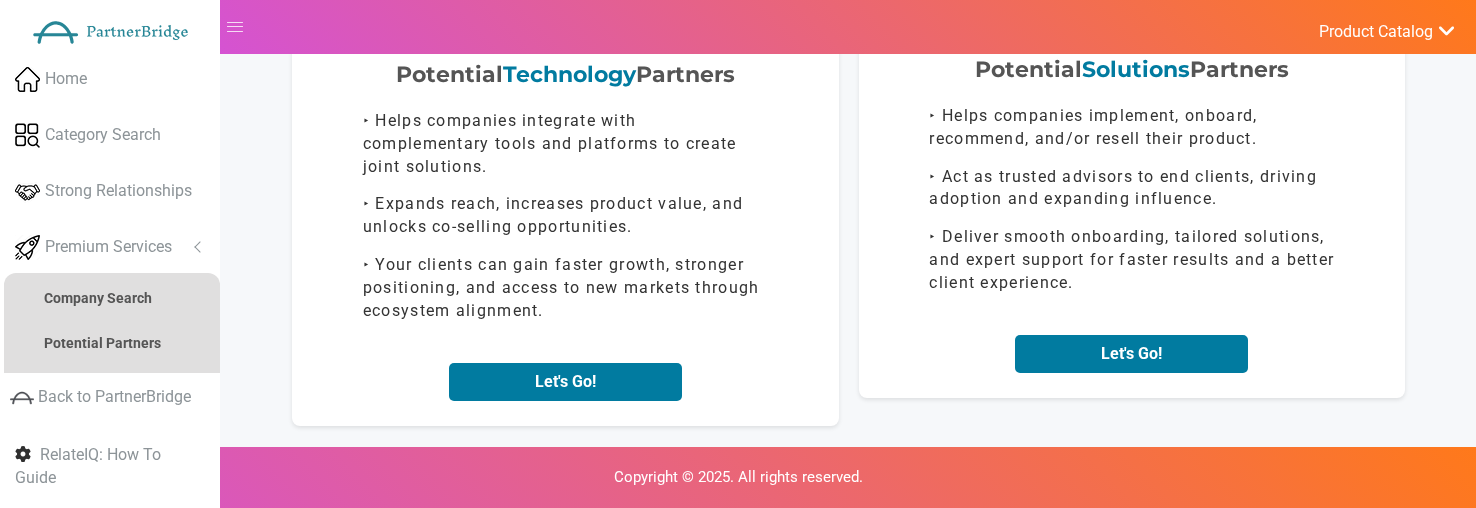 click on "Potential Solutions Partners
‣ Helps companies implement, onboard, recommend, and/or resell their product.
‣ Act as trusted advisors to end clients, driving adoption and expanding influence.
‣ Deliver smooth onboarding, tailored solutions, and expert support for faster results and a better client experience.
Let's Go!" at bounding box center (1132, 216) 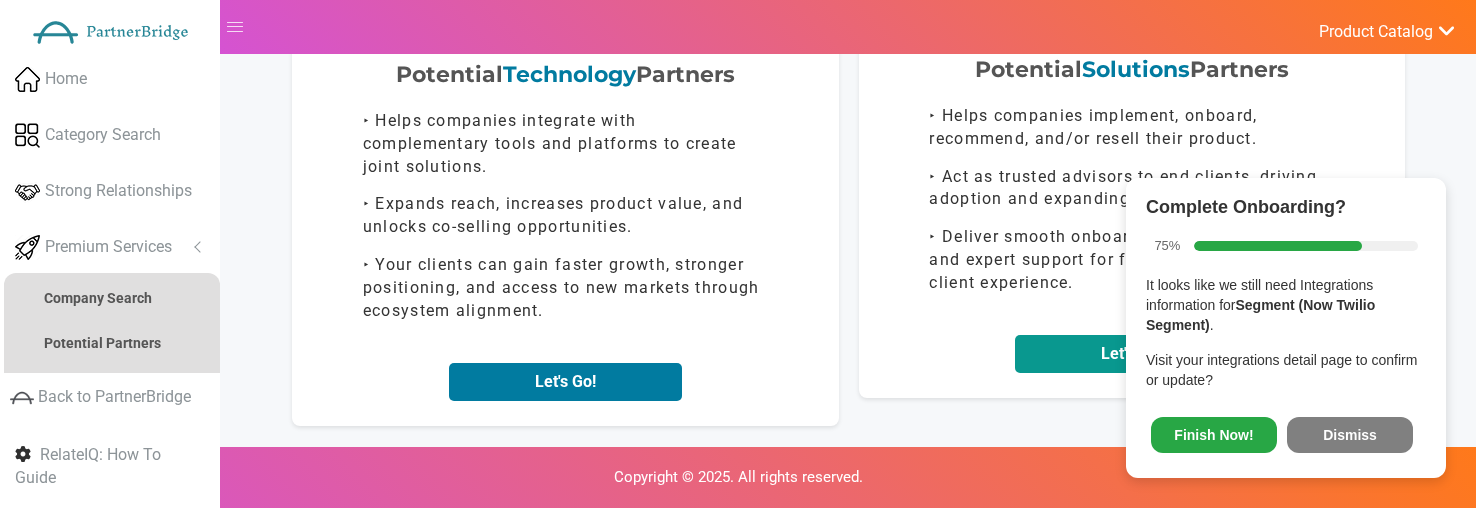 click on "Let's Go!" at bounding box center (1131, 354) 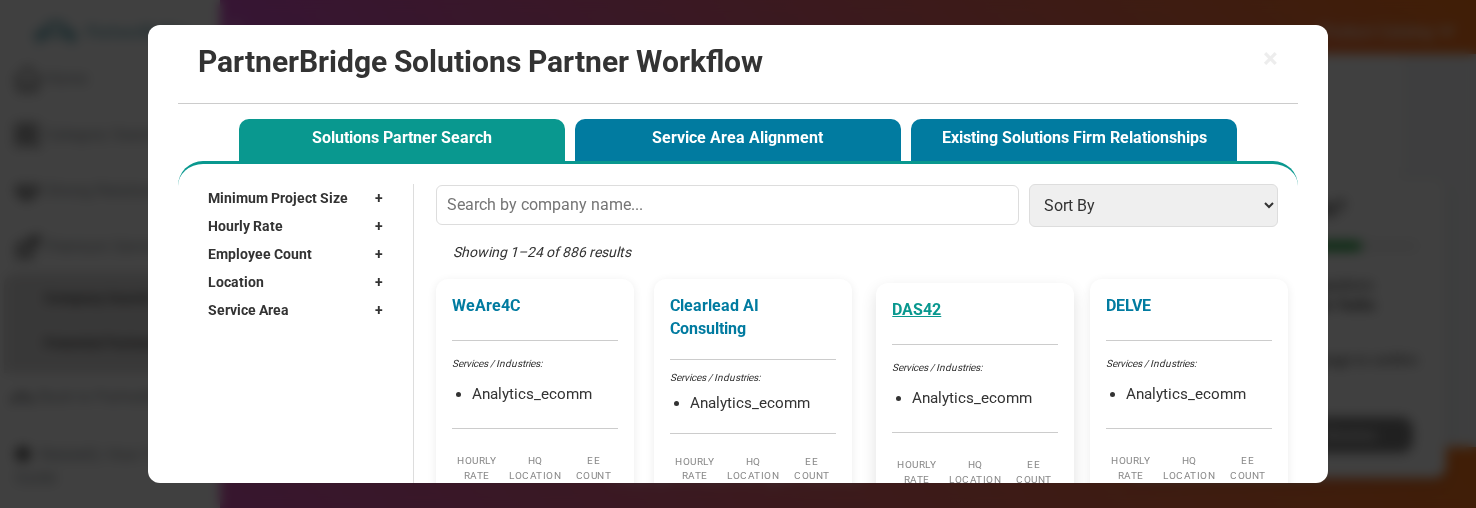 click on "DAS42" at bounding box center [975, 310] 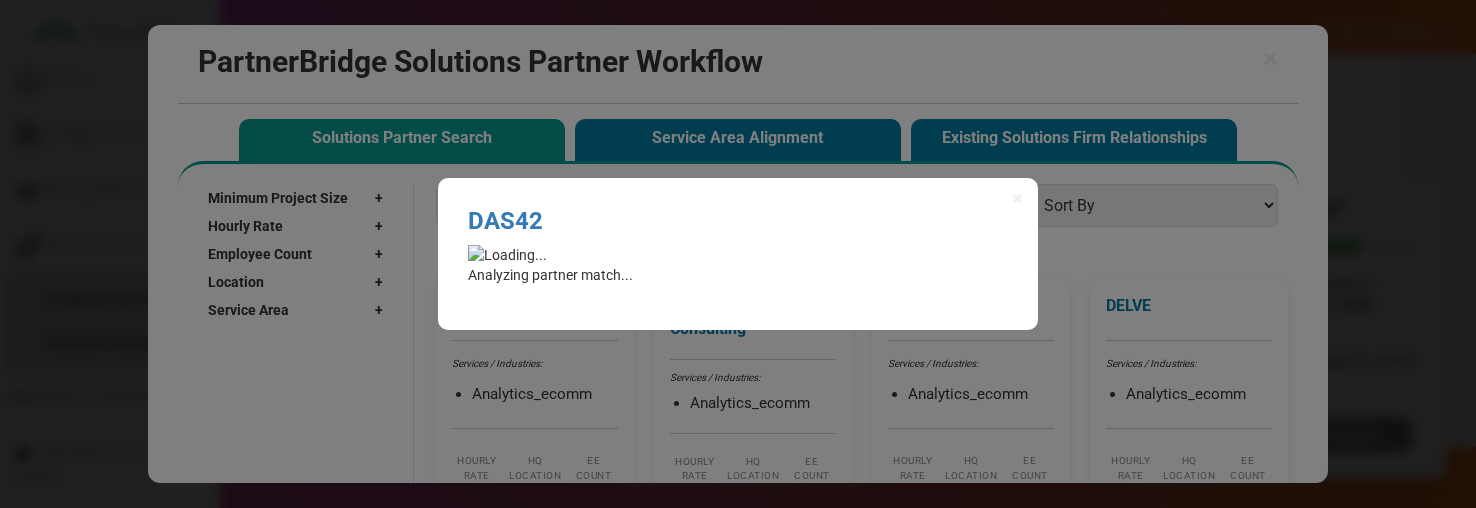 click on "×
DAS42
Analyzing partner match..." at bounding box center (738, 253) 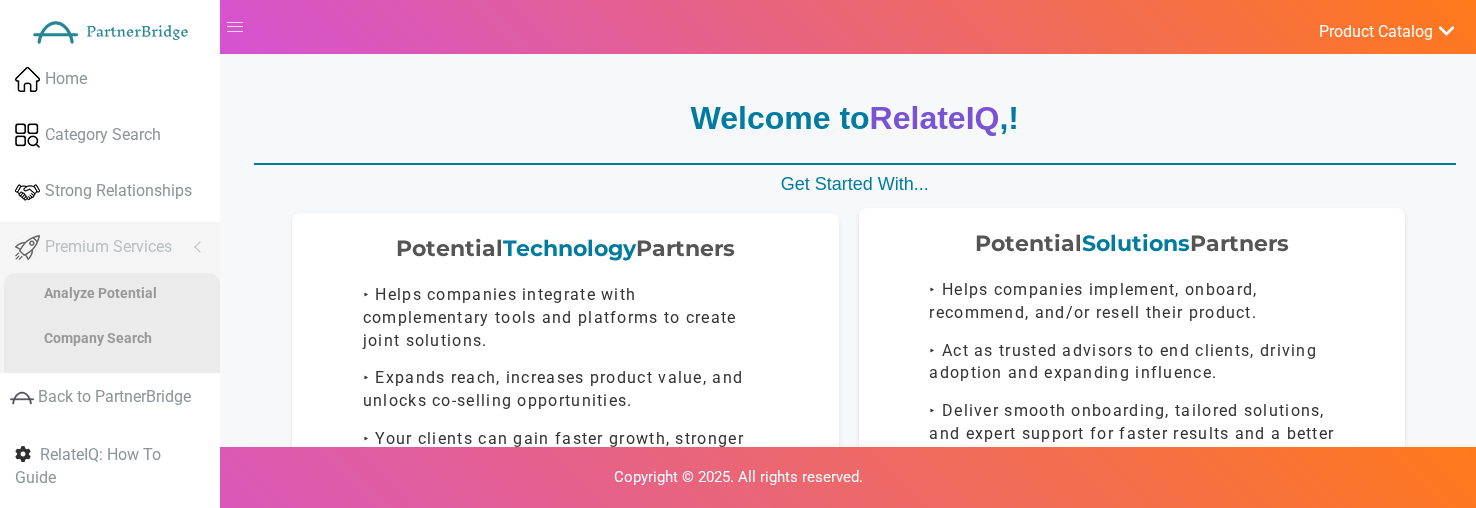 scroll, scrollTop: 174, scrollLeft: 0, axis: vertical 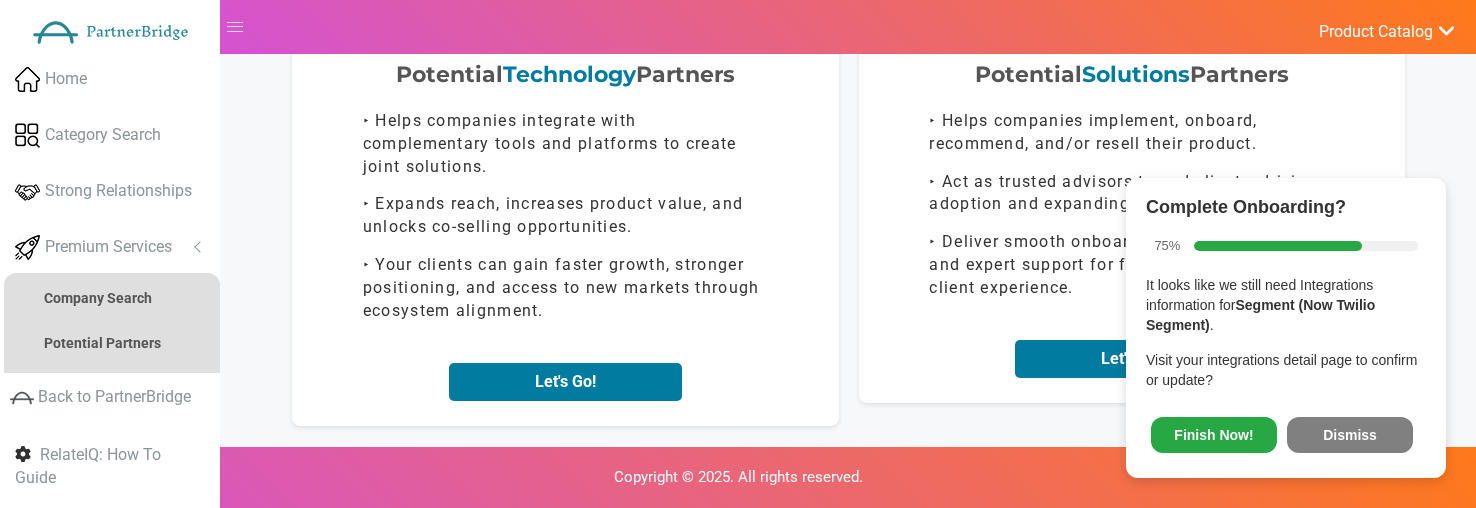 click on "It looks like we still need Integrations information for Segment (Now Twilio Segment) . Visit your integrations detail page to confirm or update?" at bounding box center (1286, 332) 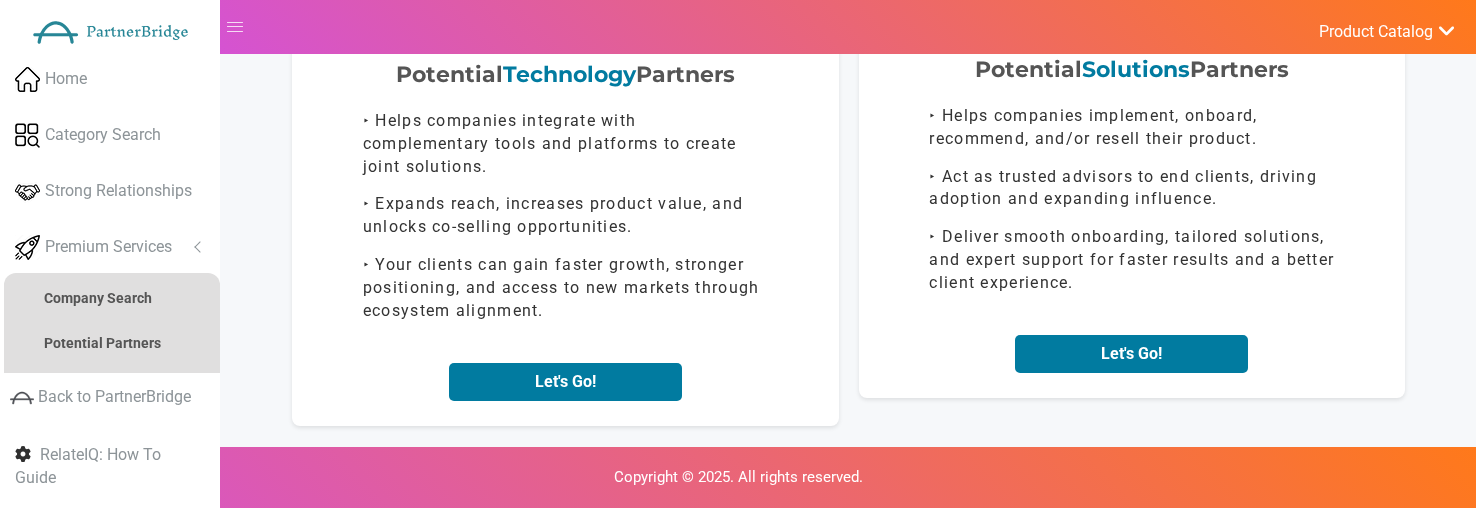 click on "[CITY], [STATE]" at bounding box center [1132, 216] 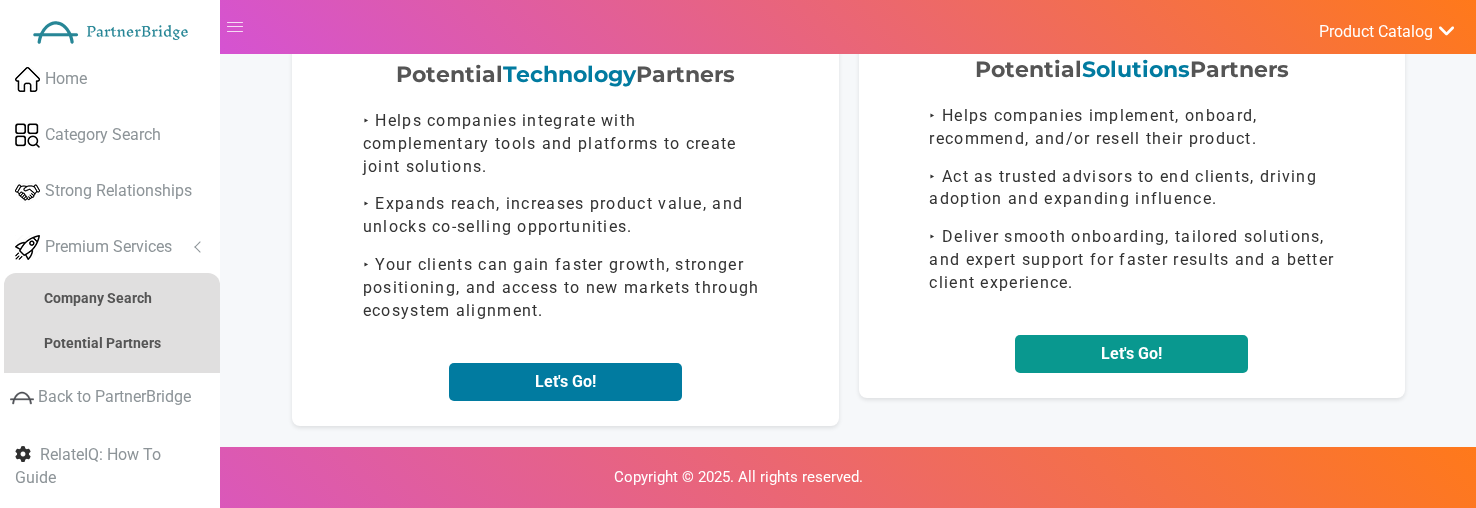 click on "Let's Go!" at bounding box center (1131, 354) 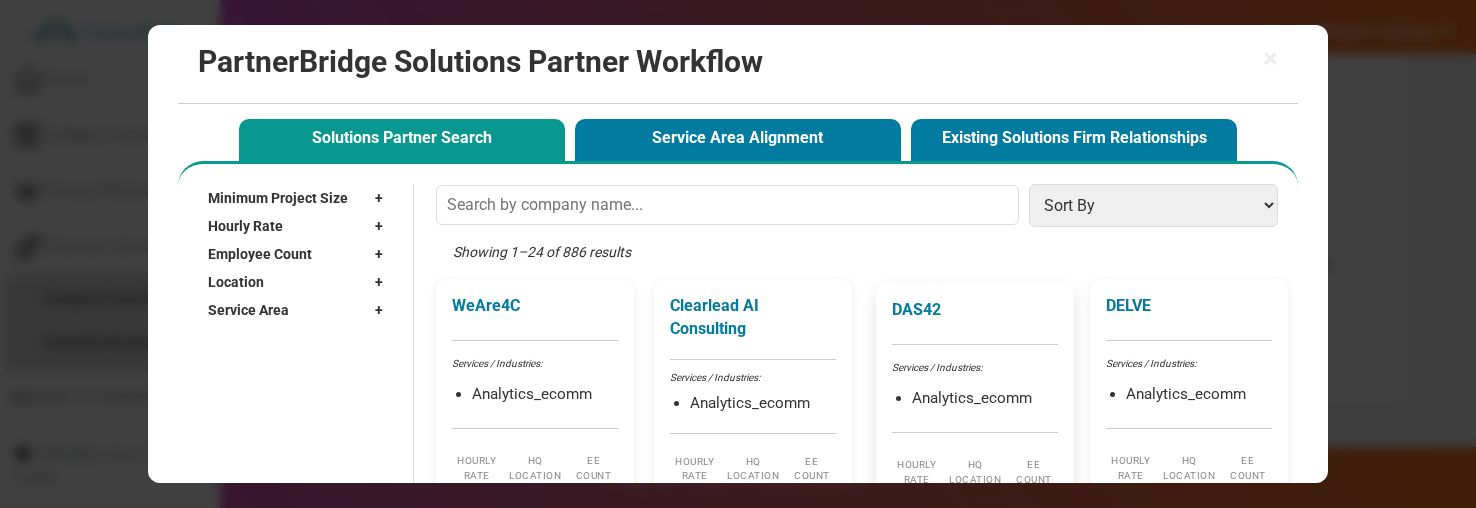 click on "WeAre4C
Services / Industries:
Analytics_ecomm
Hourly Rate
$300+ / hr
HQ Location
-
EE Count
250 - 999
Clearlead AI Consulting
Services / Industries:
Analytics_ecomm
Hourly Rate
$200 - $300 / hr
HQ Location
-
EE Count
Freelancer
DAS42
Services / Industries:
Analytics_ecomm
Hourly Rate
$200 - $300 / hr
HQ Location
New York, NY
EE Count
50 - 249" at bounding box center [862, 1099] 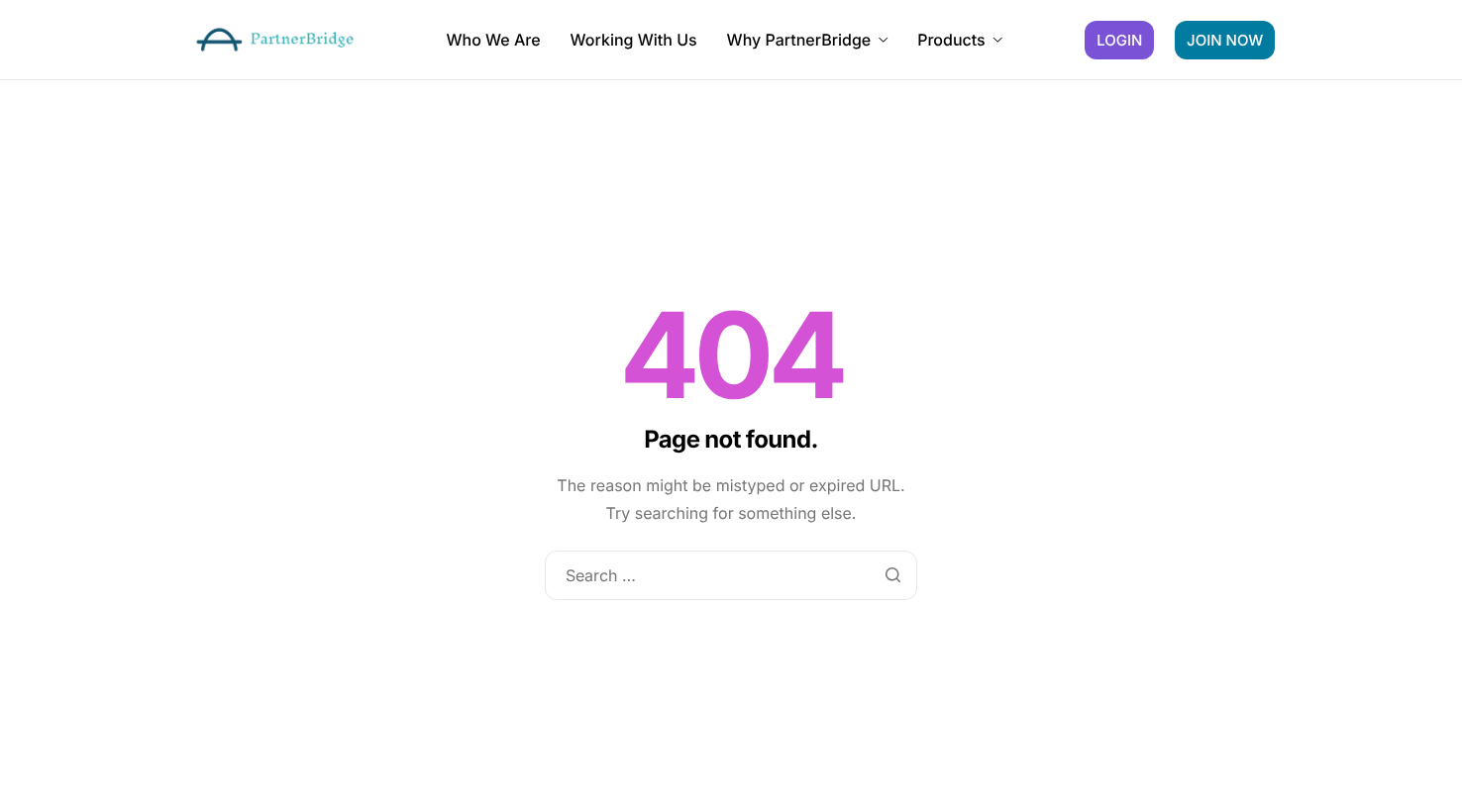 scroll, scrollTop: 0, scrollLeft: 0, axis: both 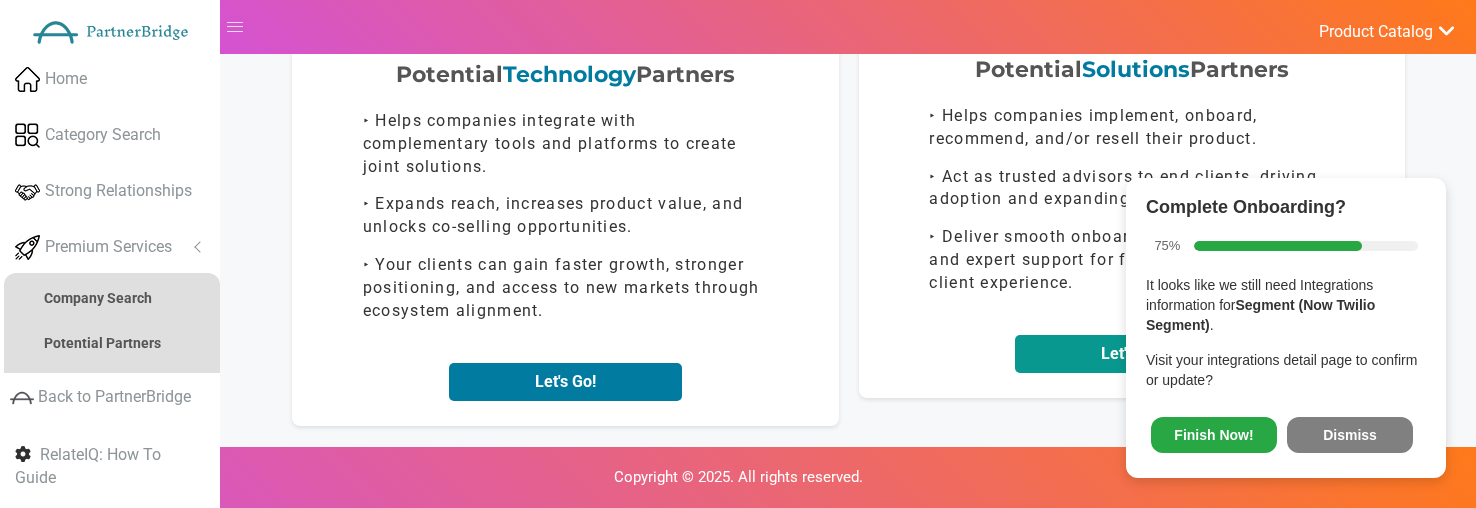 click on "Let's Go!" at bounding box center (1131, 354) 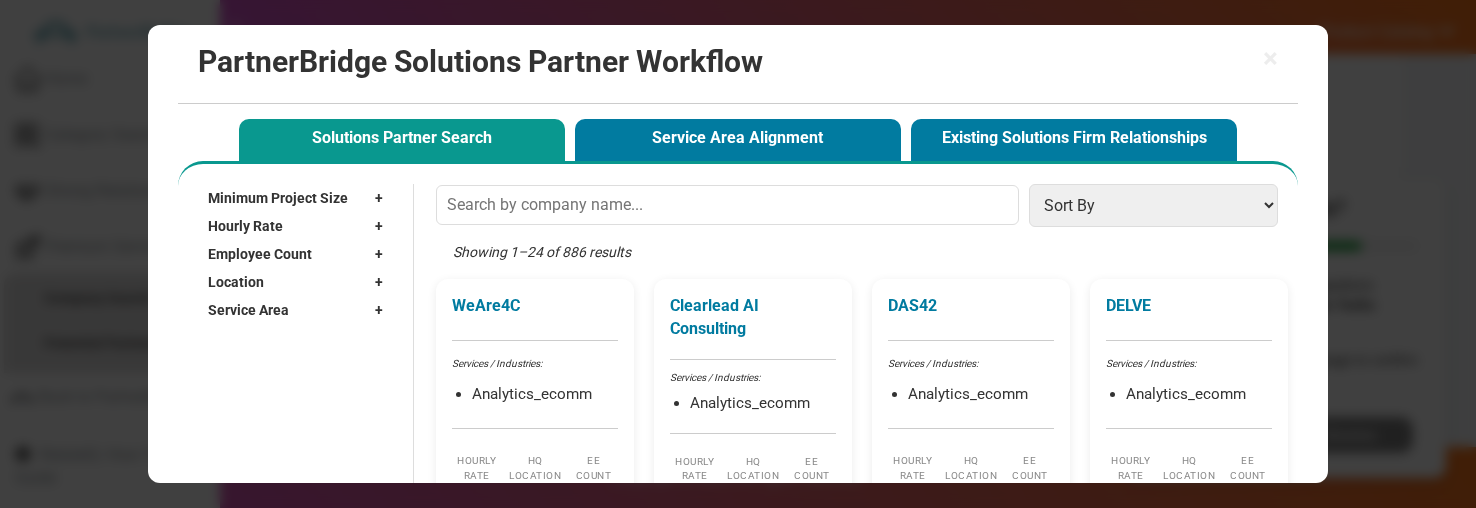 click on "WeAre4C
Services / Industries:
Analytics_ecomm
Hourly Rate
$300+ / hr
HQ Location
-
EE Count
250 - 999
Clearlead AI Consulting
Services / Industries:
Analytics_ecomm
Hourly Rate
$200 - $300 / hr
HQ Location
-
EE Count
Freelancer
DAS42
Services / Industries:
Analytics_ecomm
Hourly Rate
$200 - $300 / hr
HQ Location
New York, NY
EE Count
50 - 249" at bounding box center (862, 1099) 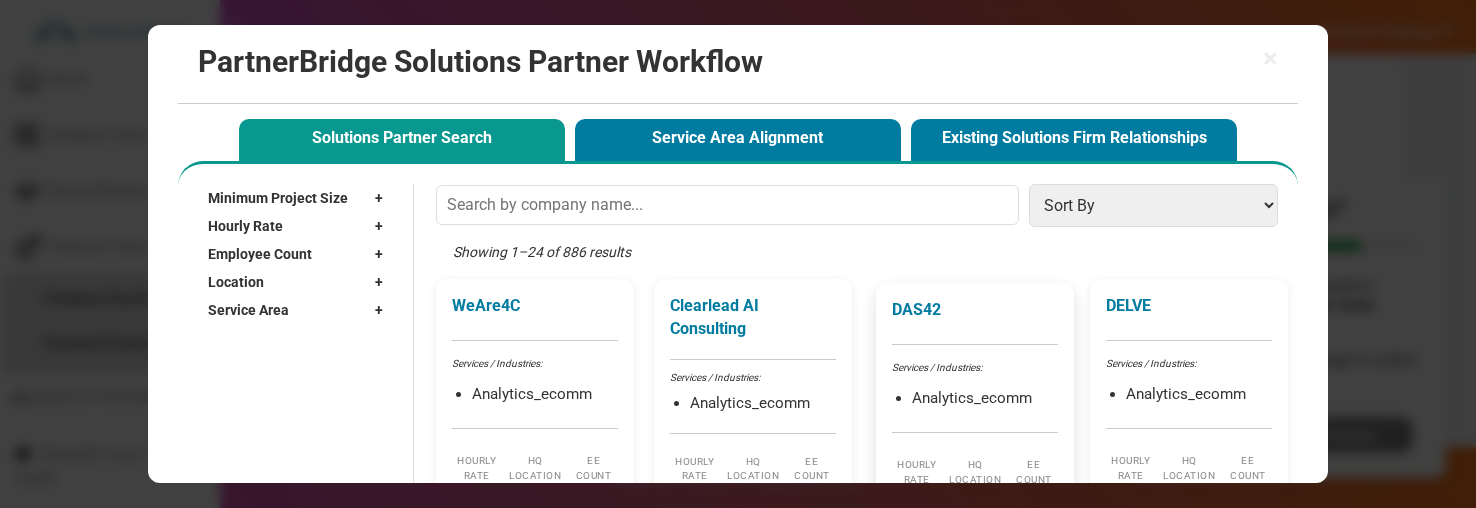 click on "DAS42
Services / Industries:
Analytics_ecomm
Hourly Rate
$200 - $300 / hr
HQ Location
New York, NY
EE Count
50 - 249" at bounding box center (975, 415) 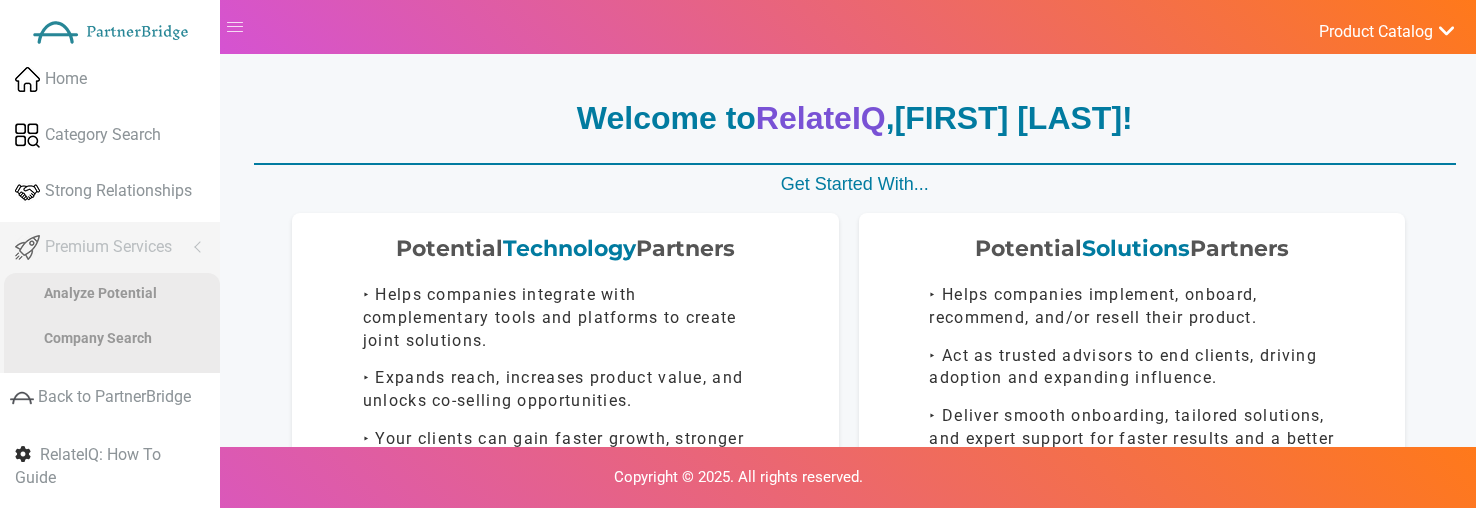 scroll, scrollTop: 174, scrollLeft: 0, axis: vertical 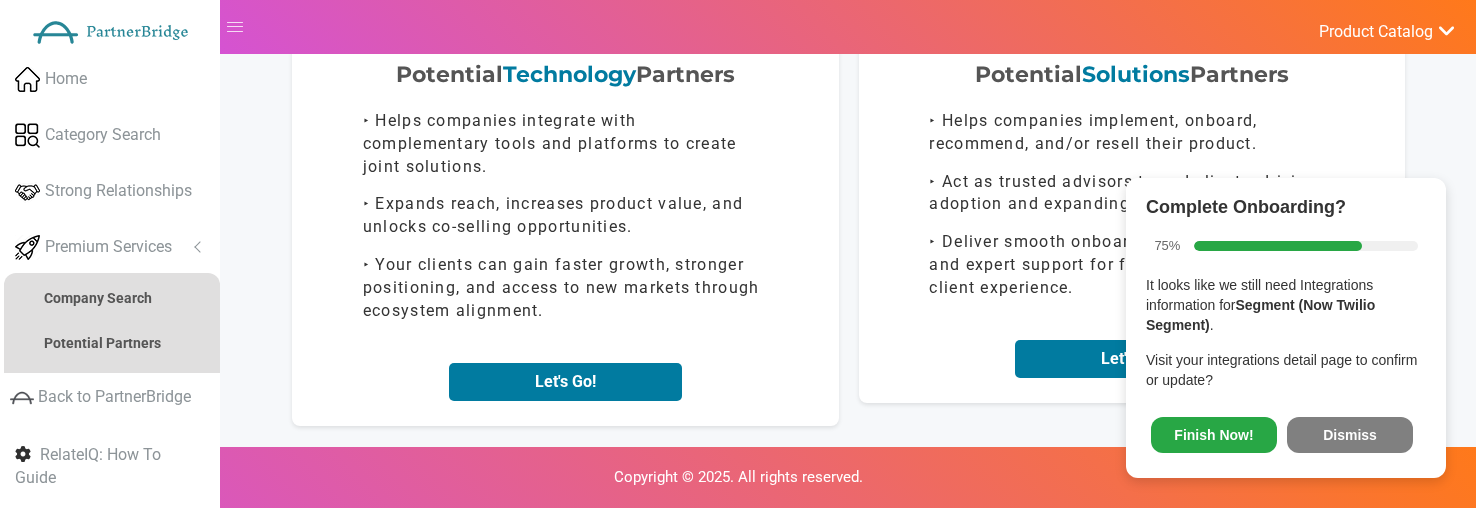 click on "Complete Onboarding?
75%
It looks like we still need Integrations information for  Segment (Now Twilio Segment) .
Visit your integrations detail page to confirm or update?
Finish Now!
Dismiss" at bounding box center [1286, 328] 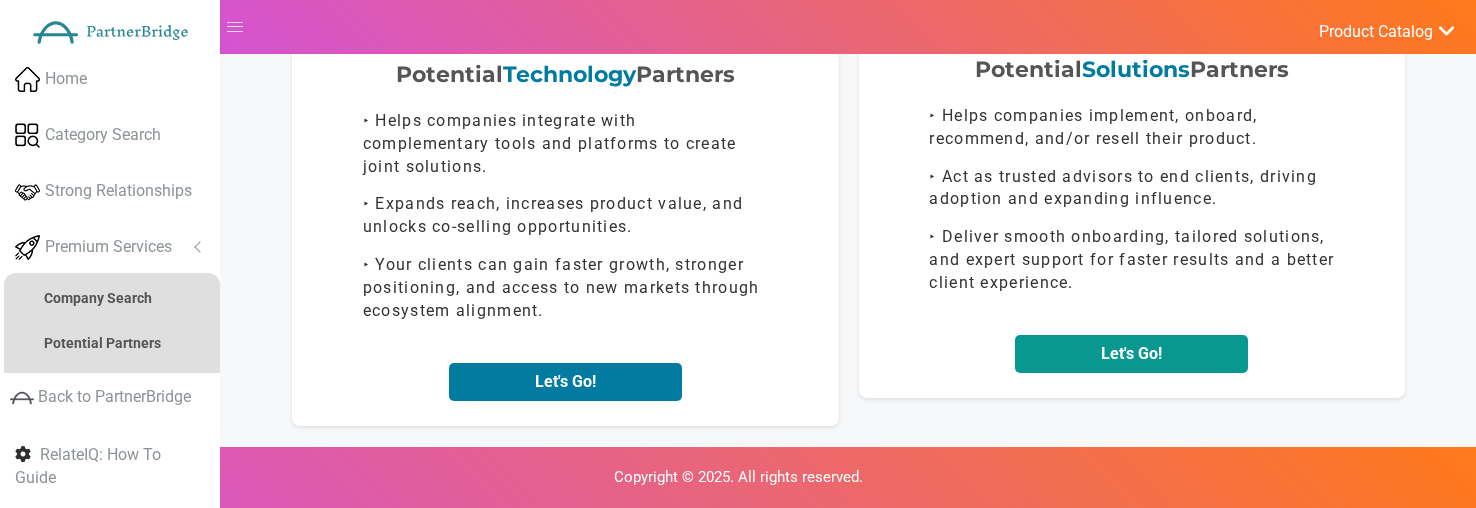 click on "Let's Go!" at bounding box center (1131, 354) 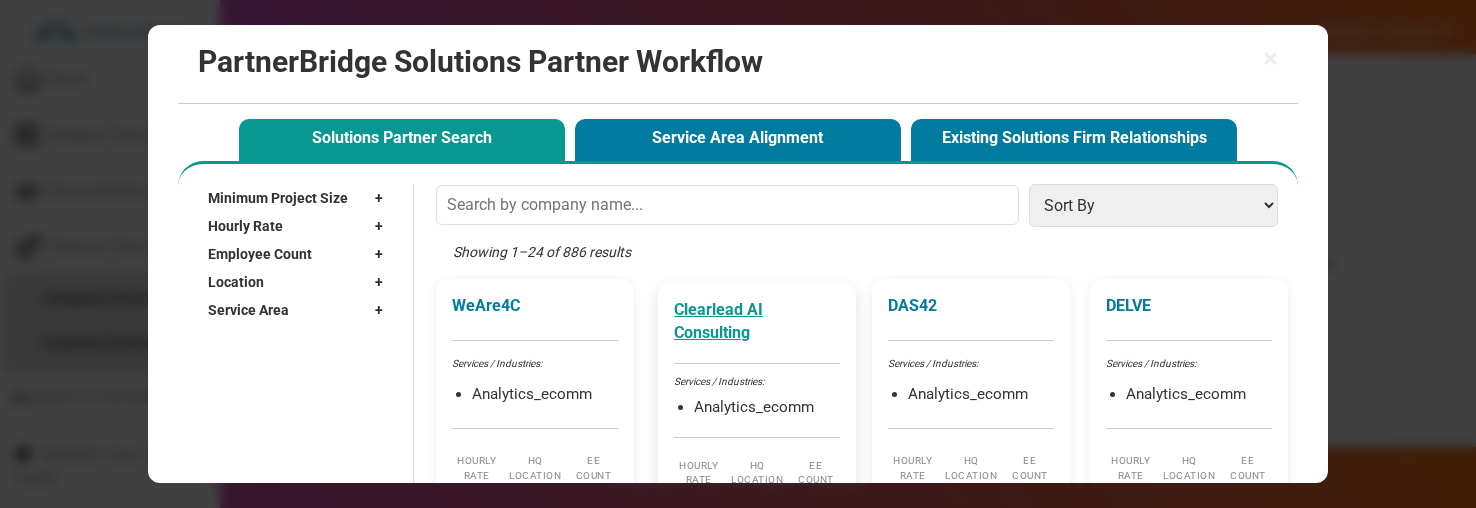 click on "Clearlead AI Consulting" at bounding box center [757, 322] 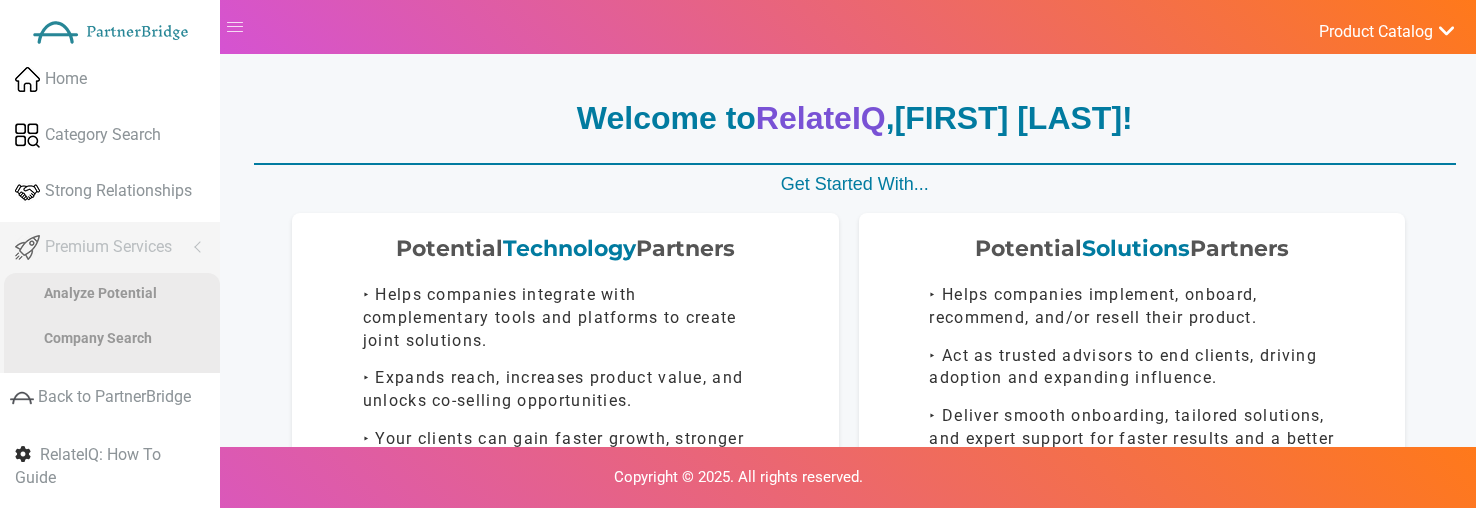 scroll, scrollTop: 174, scrollLeft: 0, axis: vertical 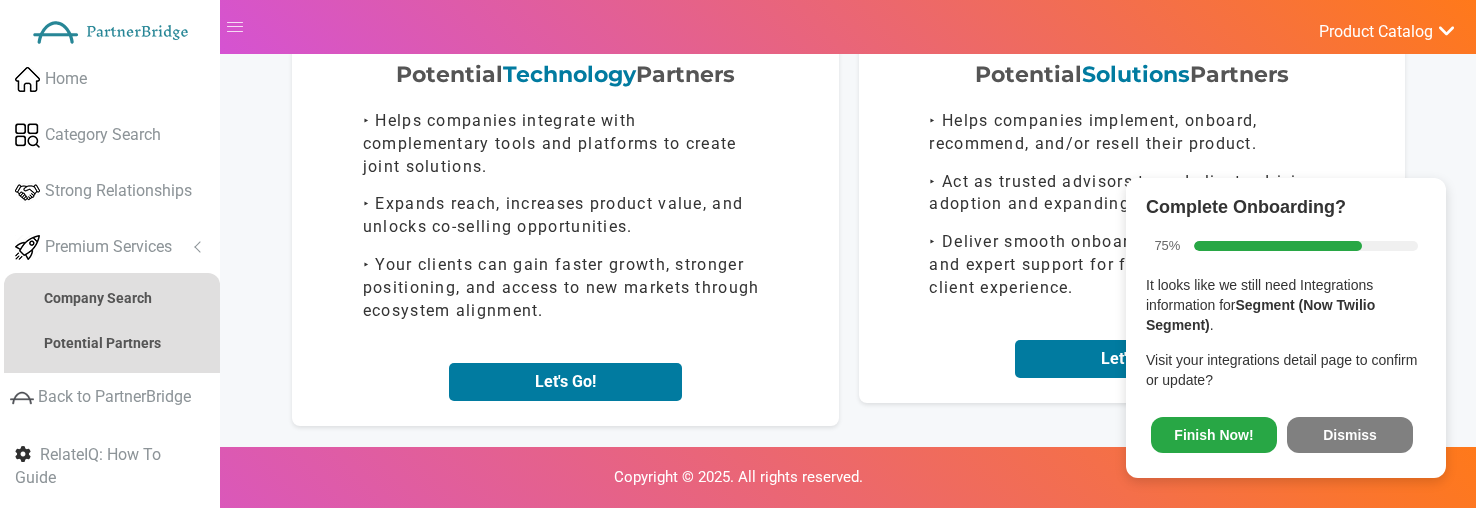 click on "Finish Now!
Dismiss" at bounding box center [1286, 431] 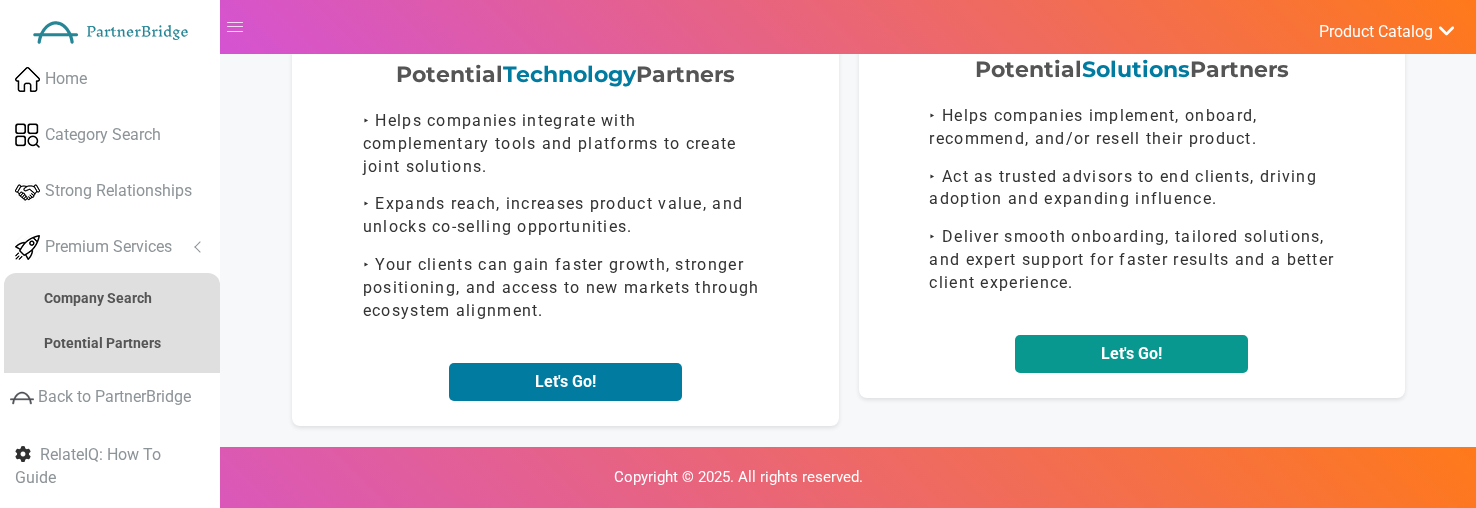 click on "Let's Go!" at bounding box center [1131, 354] 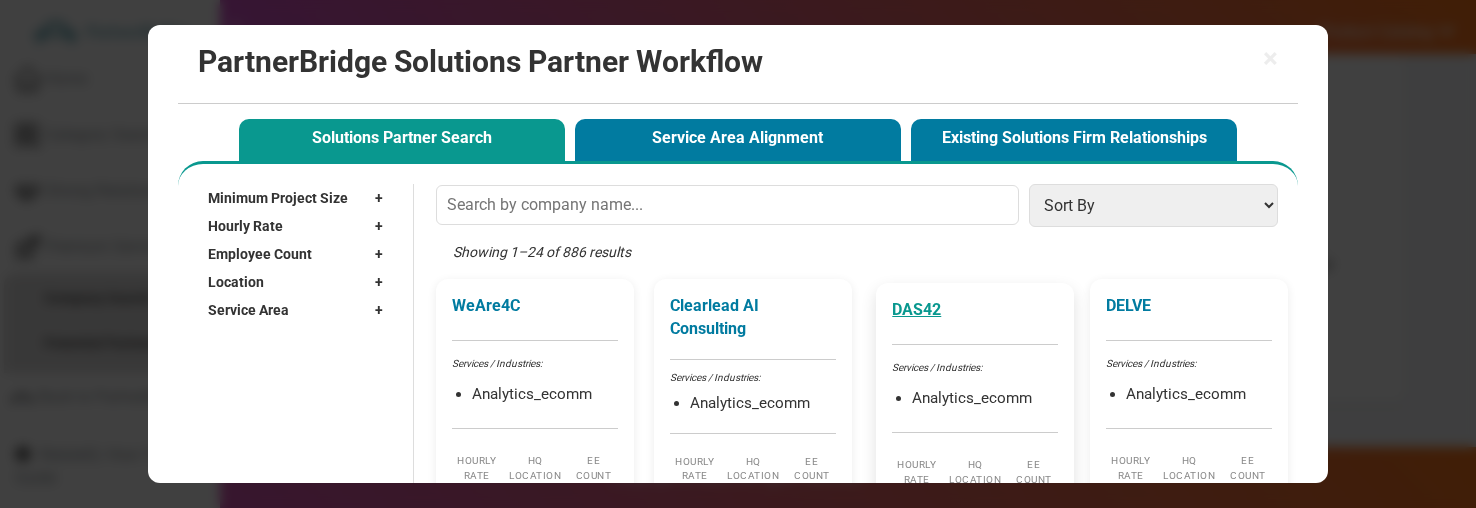 click on "DAS42" at bounding box center (975, 310) 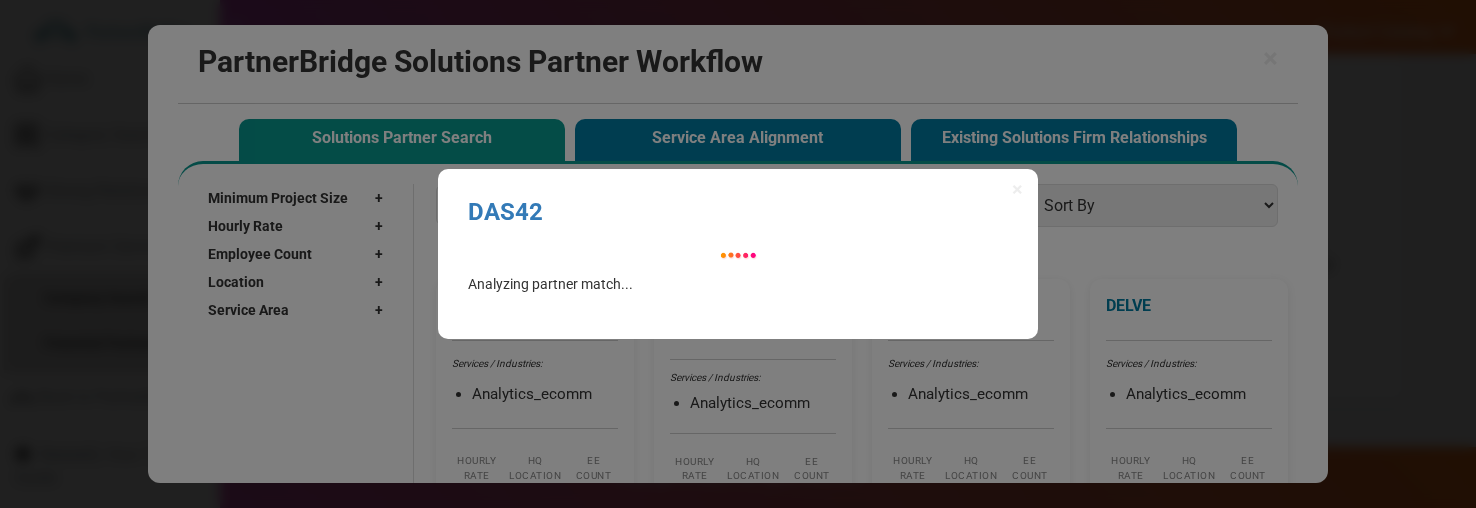 click on "×
DAS42
Analyzing partner match..." at bounding box center [738, 254] 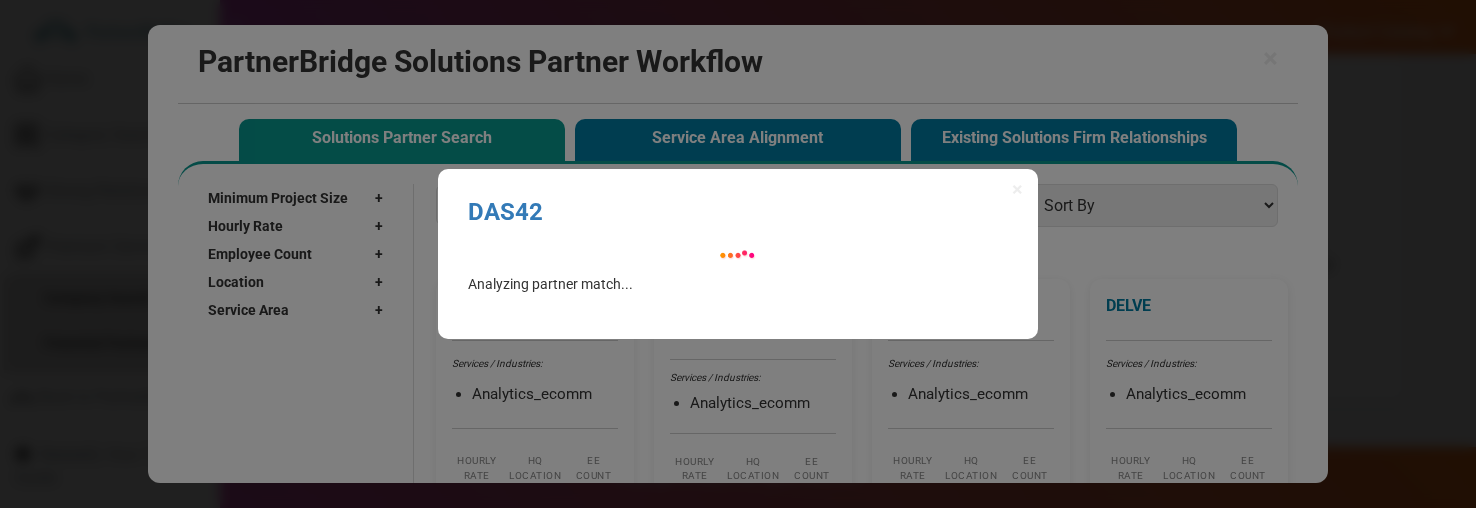 click on "×
DAS42
Analyzing partner match..." at bounding box center [738, 254] 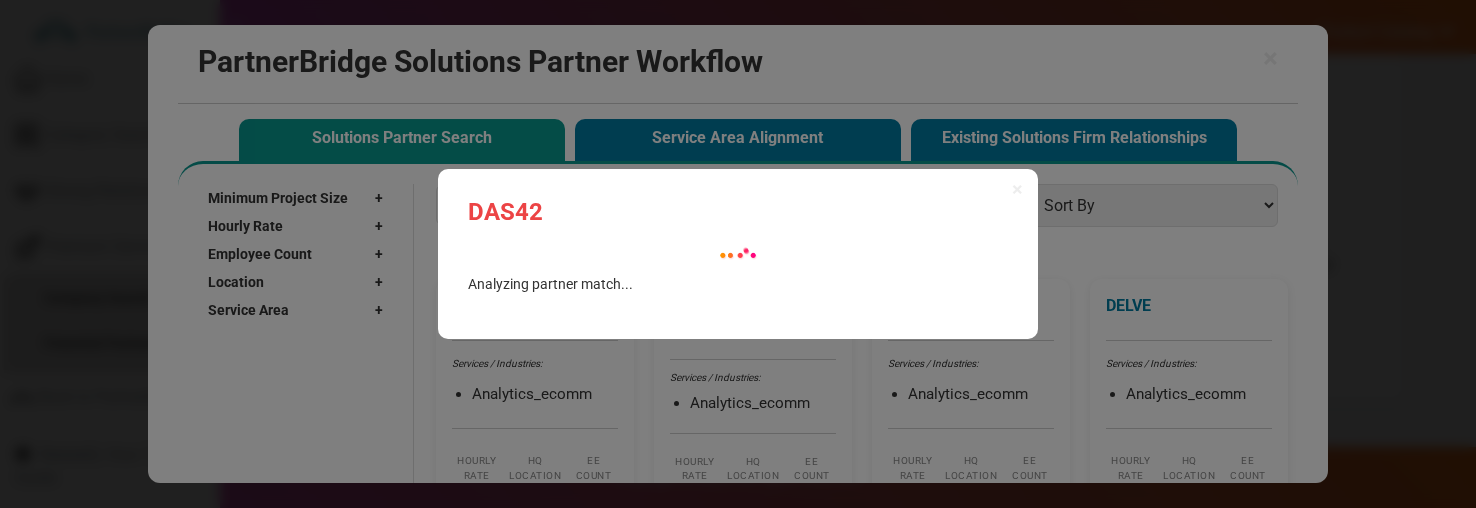 click on "DAS42" at bounding box center (738, 212) 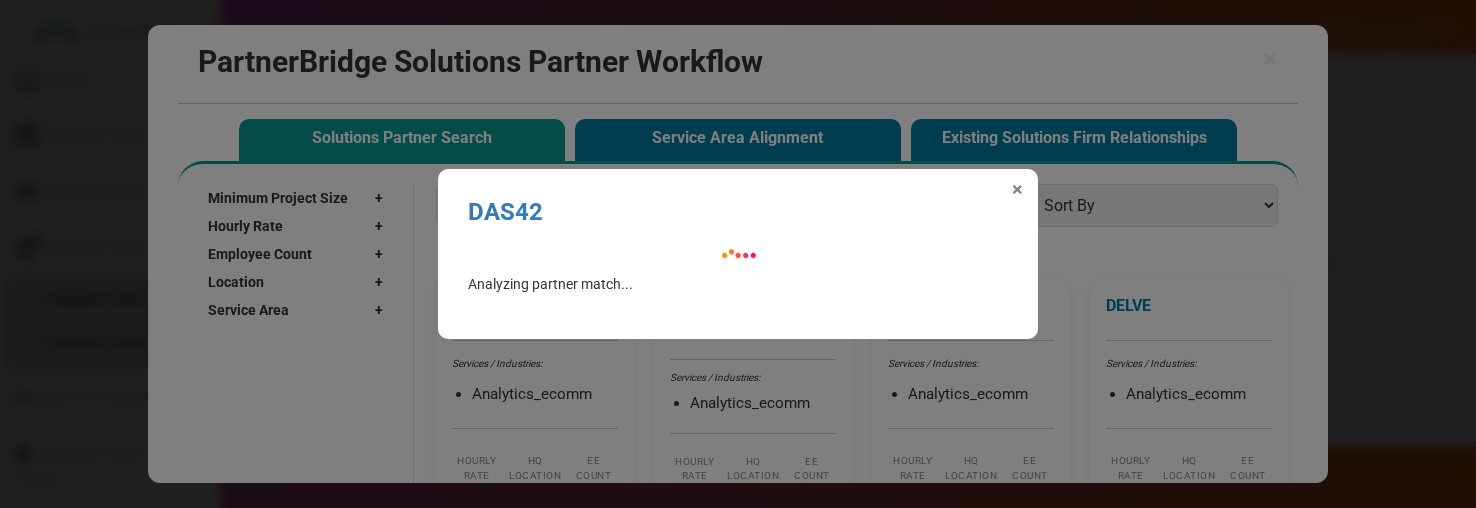 click on "×" at bounding box center (1017, 189) 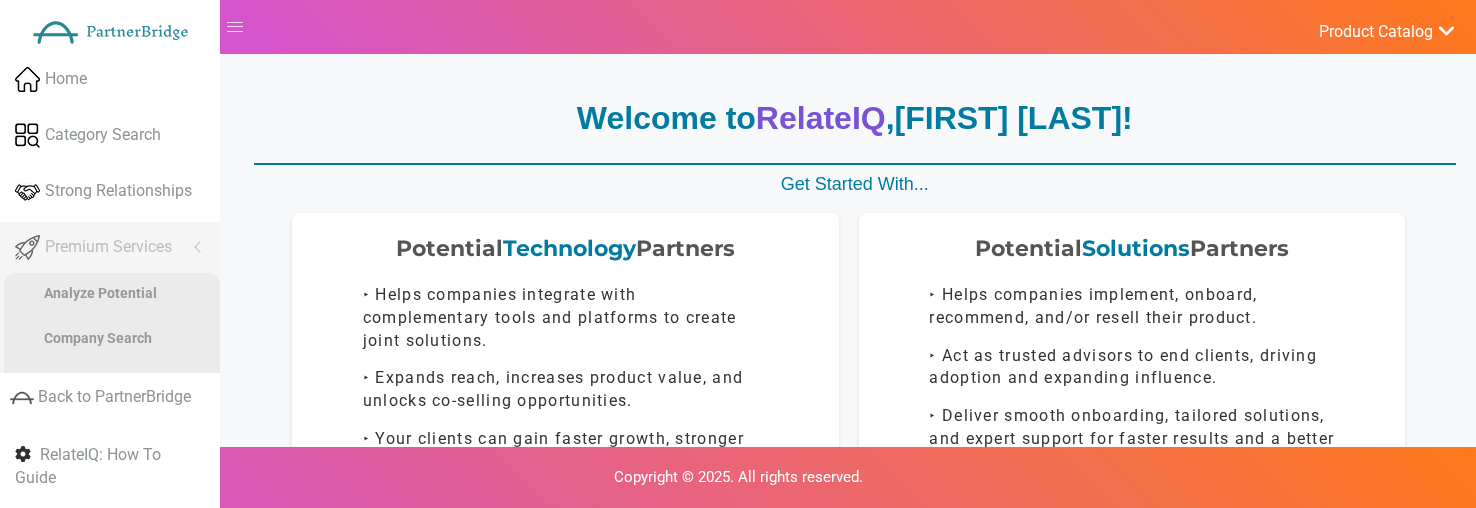 scroll, scrollTop: 174, scrollLeft: 0, axis: vertical 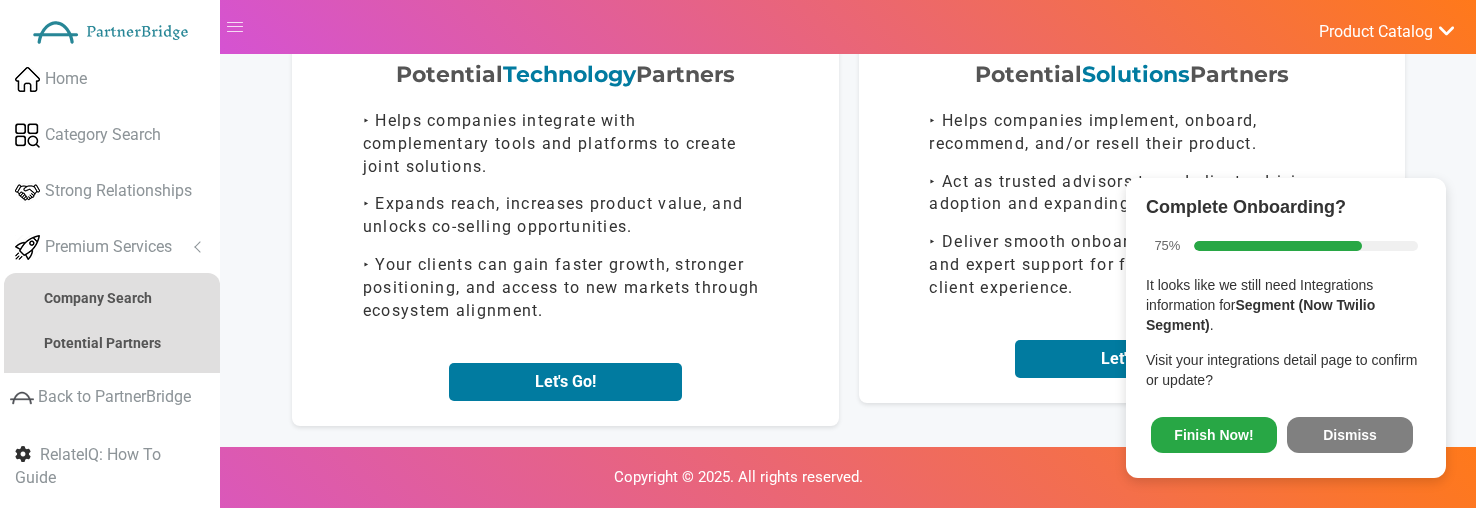 click on "Complete Onboarding?
75%
It looks like we still need Integrations information for  Segment (Now Twilio Segment) .
Visit your integrations detail page to confirm or update?
Finish Now!
Dismiss" at bounding box center [1286, 328] 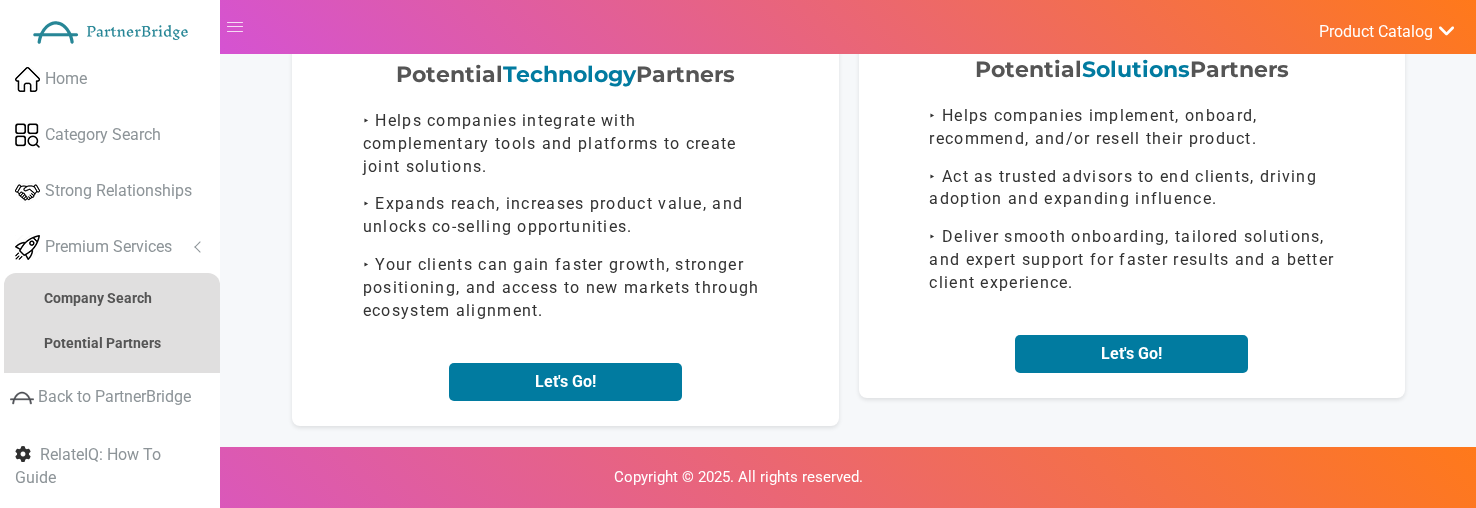 click on "Potential  Solutions  Partners
‣ Helps companies implement, onboard, recommend, and/or resell their product.
‣ Act as trusted advisors to end clients, driving adoption and expanding influence.
‣ Deliver smooth onboarding, tailored solutions, and expert support for faster results and a better client experience.
Let's Go!" at bounding box center (1132, 216) 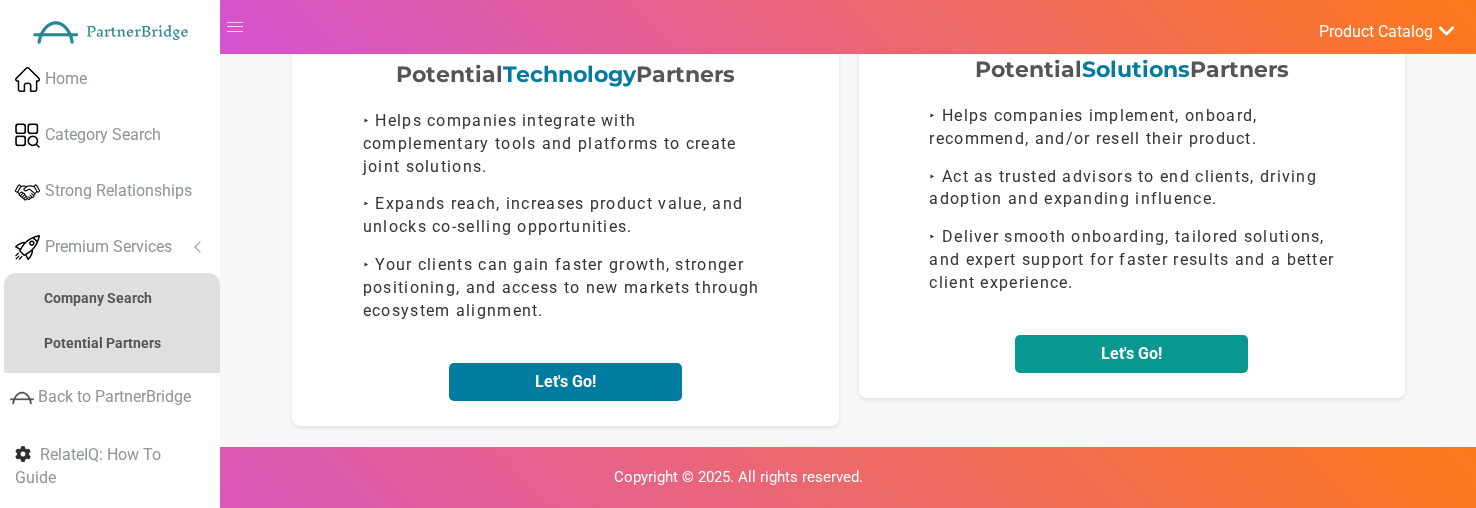 click on "Let's Go!" at bounding box center [1131, 354] 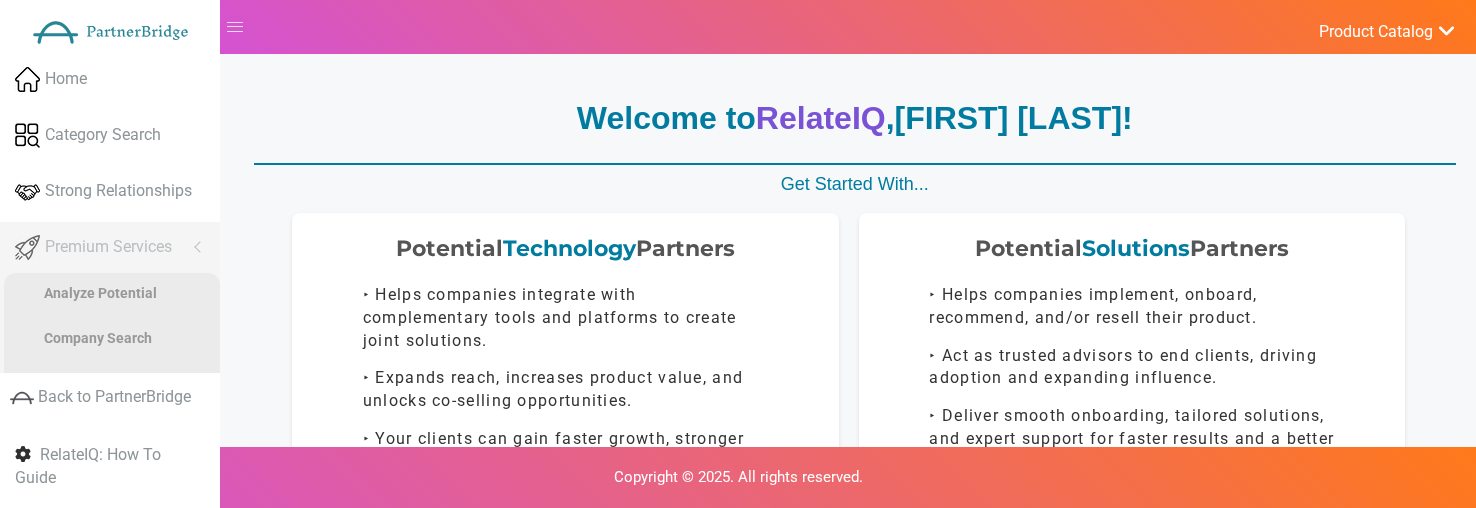 scroll, scrollTop: 174, scrollLeft: 0, axis: vertical 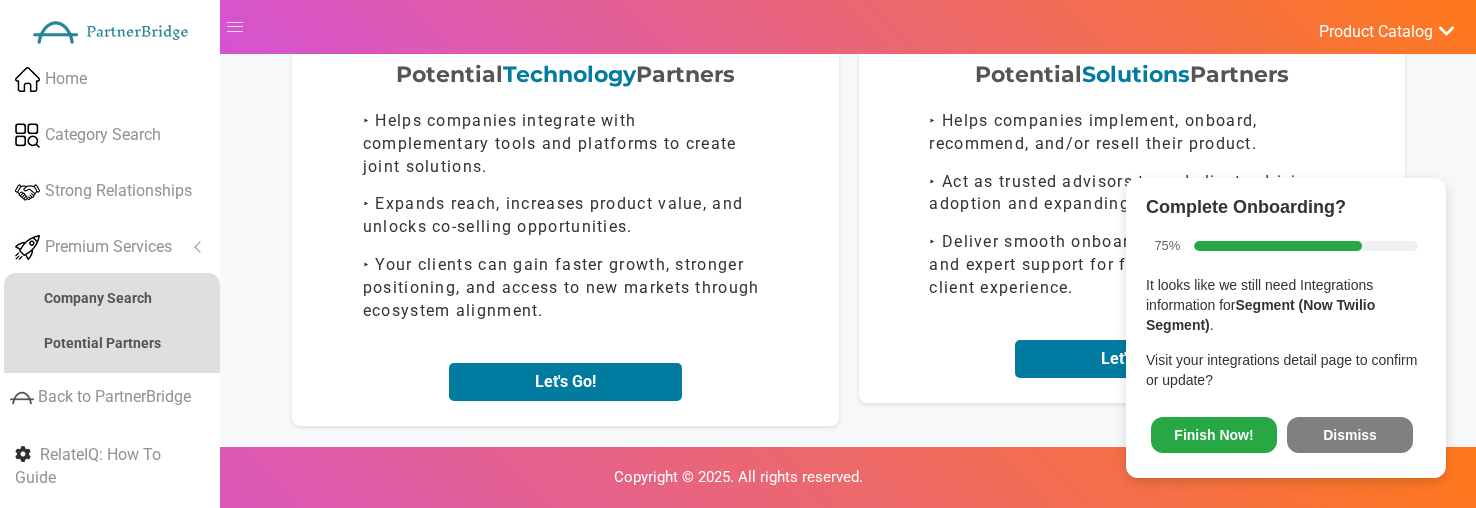 click on "Dismiss" at bounding box center [1350, 435] 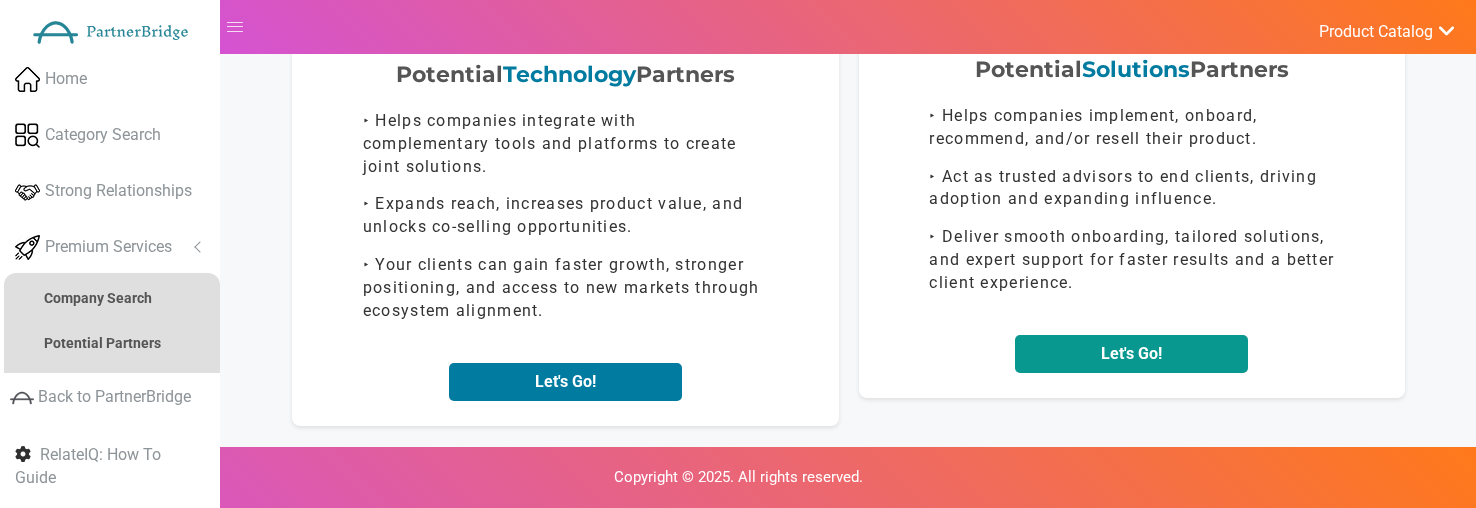 click on "Let's Go!" at bounding box center [1131, 354] 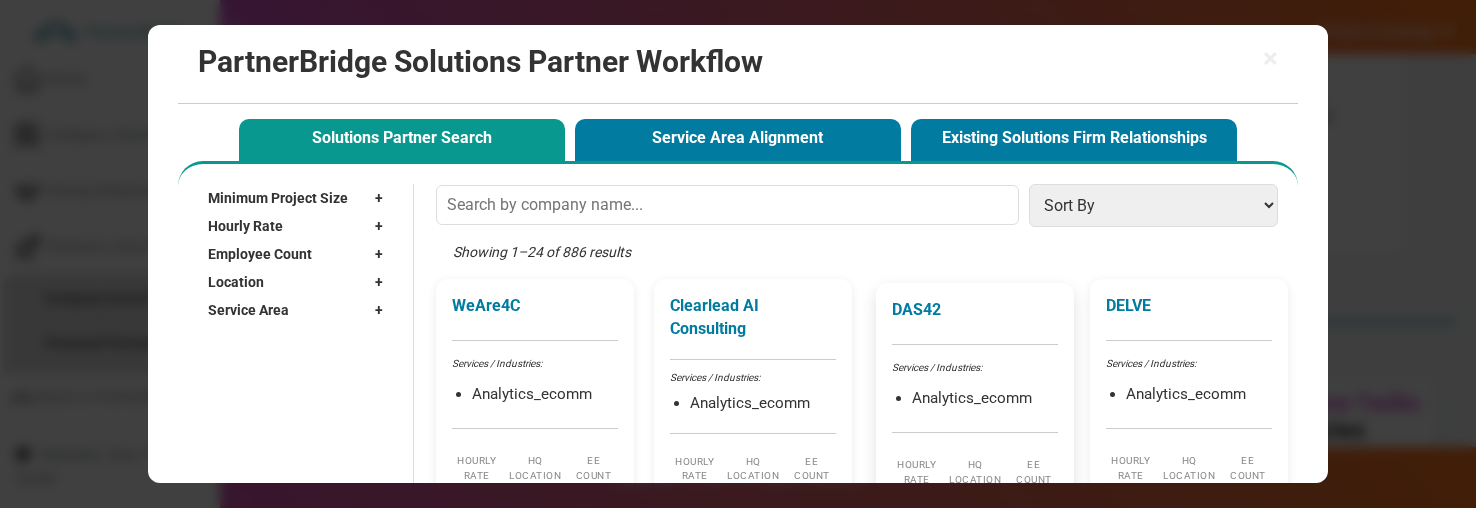 scroll, scrollTop: 345, scrollLeft: 0, axis: vertical 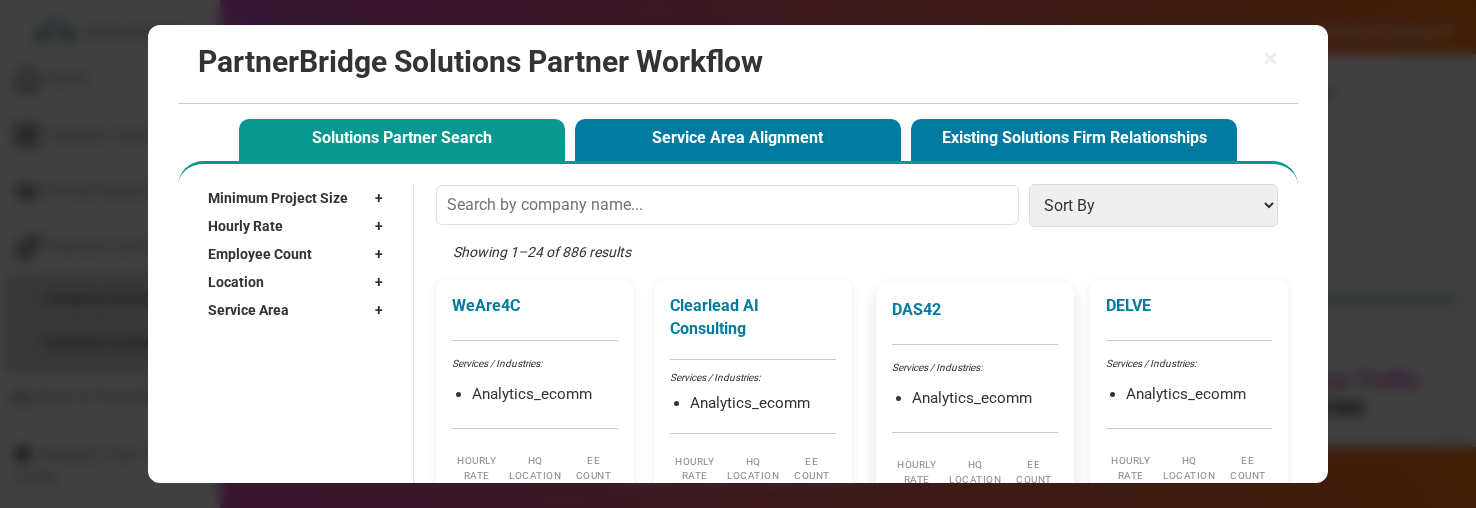 click on "[CITY], [STATE]" at bounding box center (975, 415) 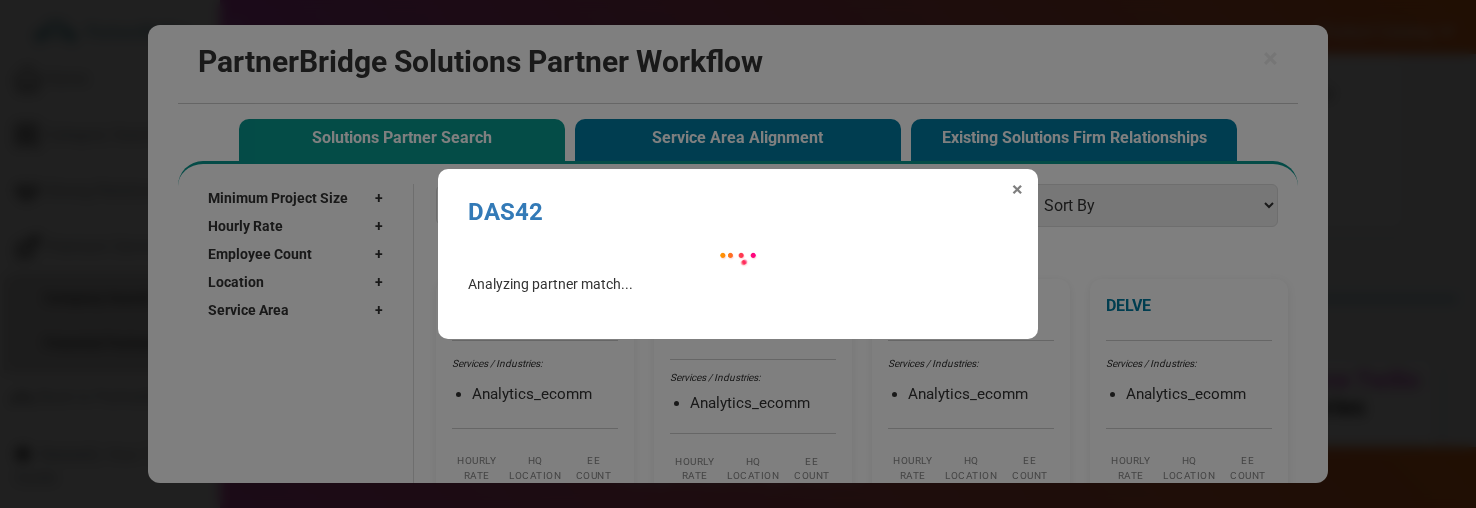 click on "×" at bounding box center [1017, 189] 